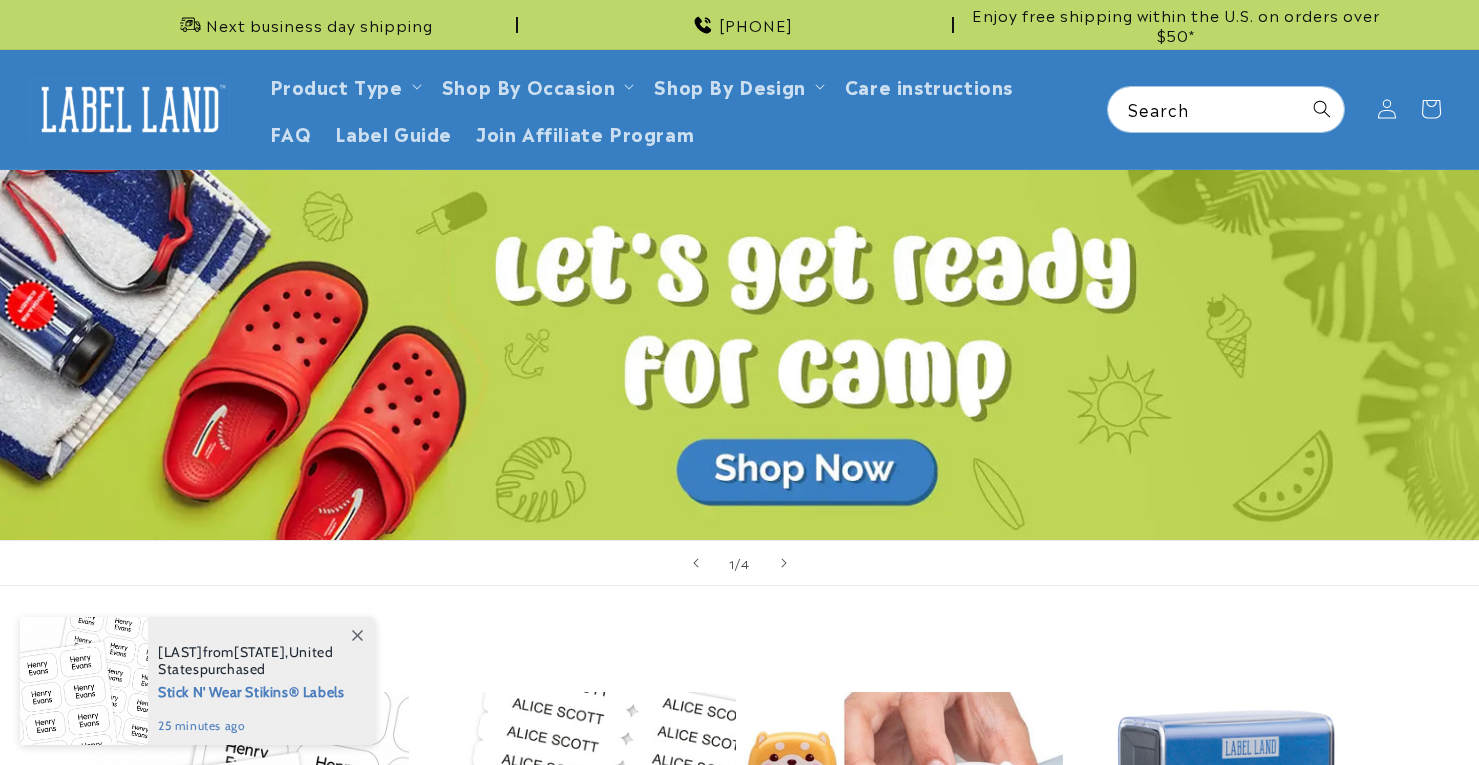 scroll, scrollTop: 0, scrollLeft: 0, axis: both 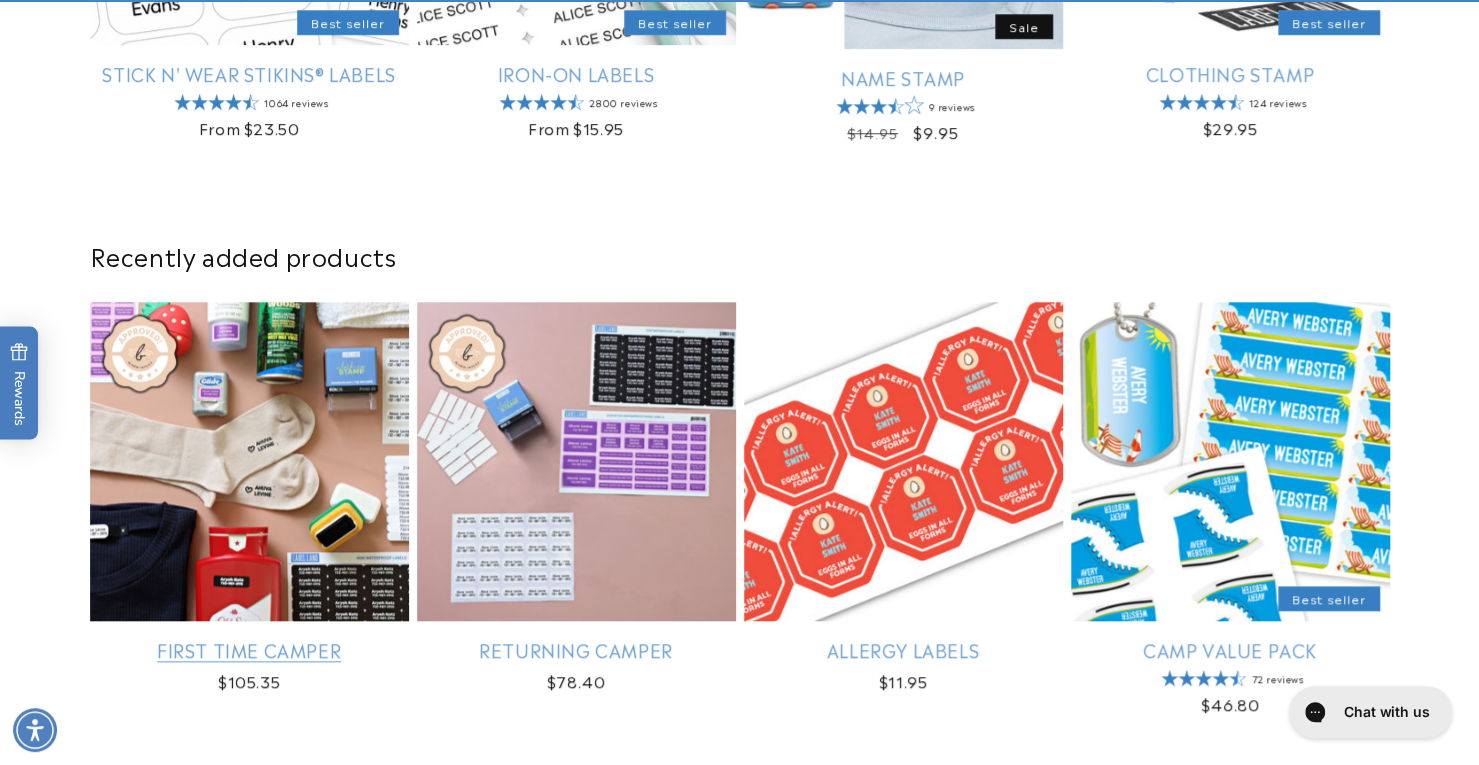 click on "First Time Camper" at bounding box center [249, 649] 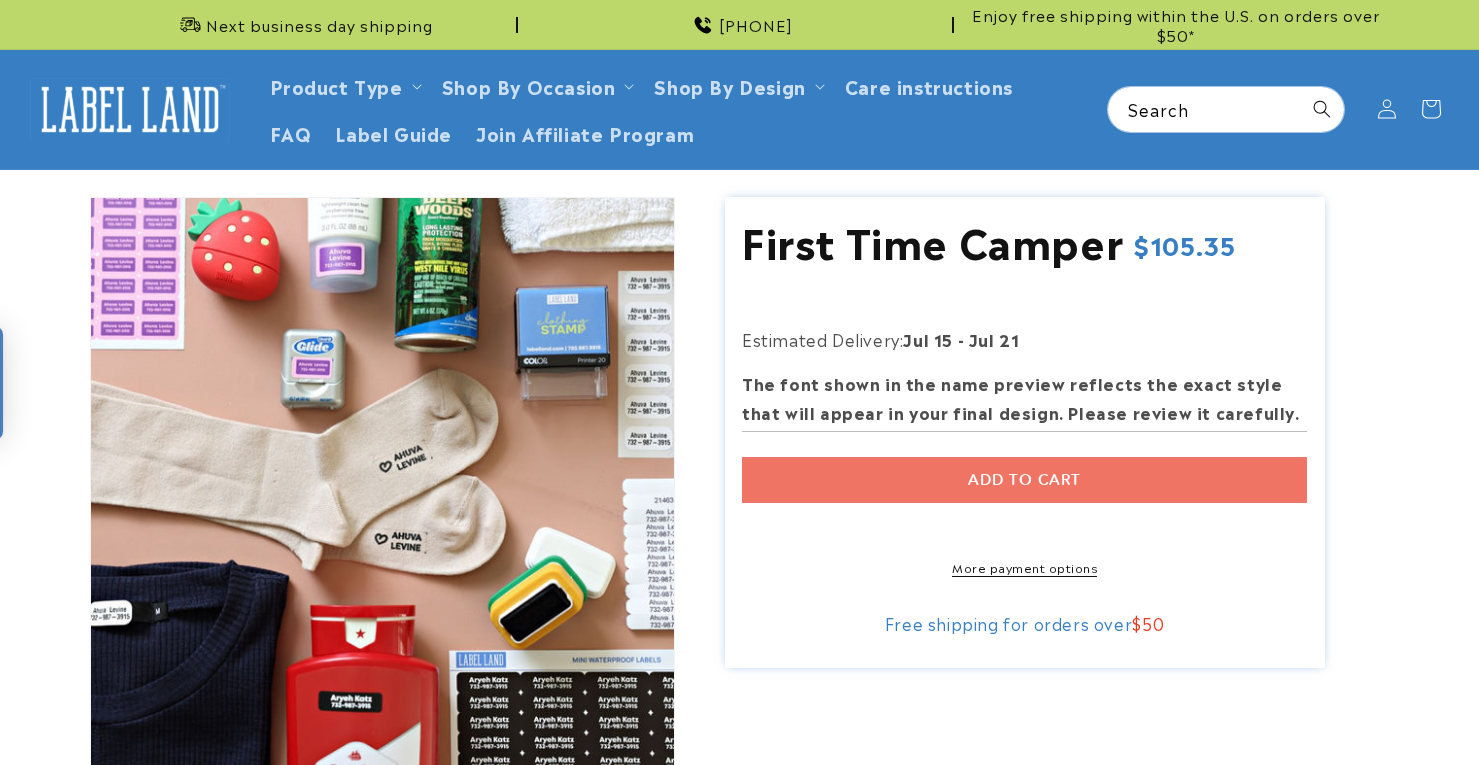 scroll, scrollTop: 0, scrollLeft: 0, axis: both 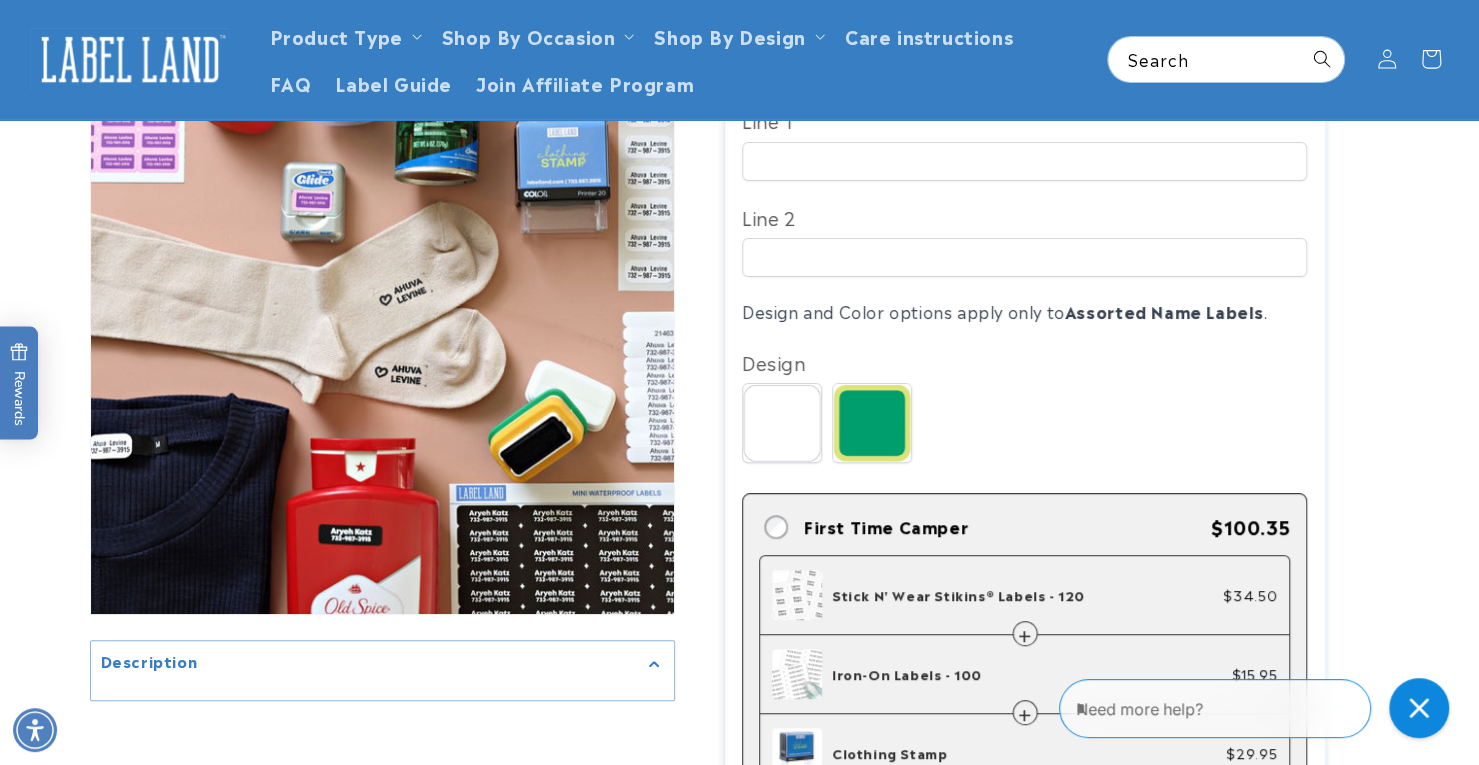 click at bounding box center [782, 423] 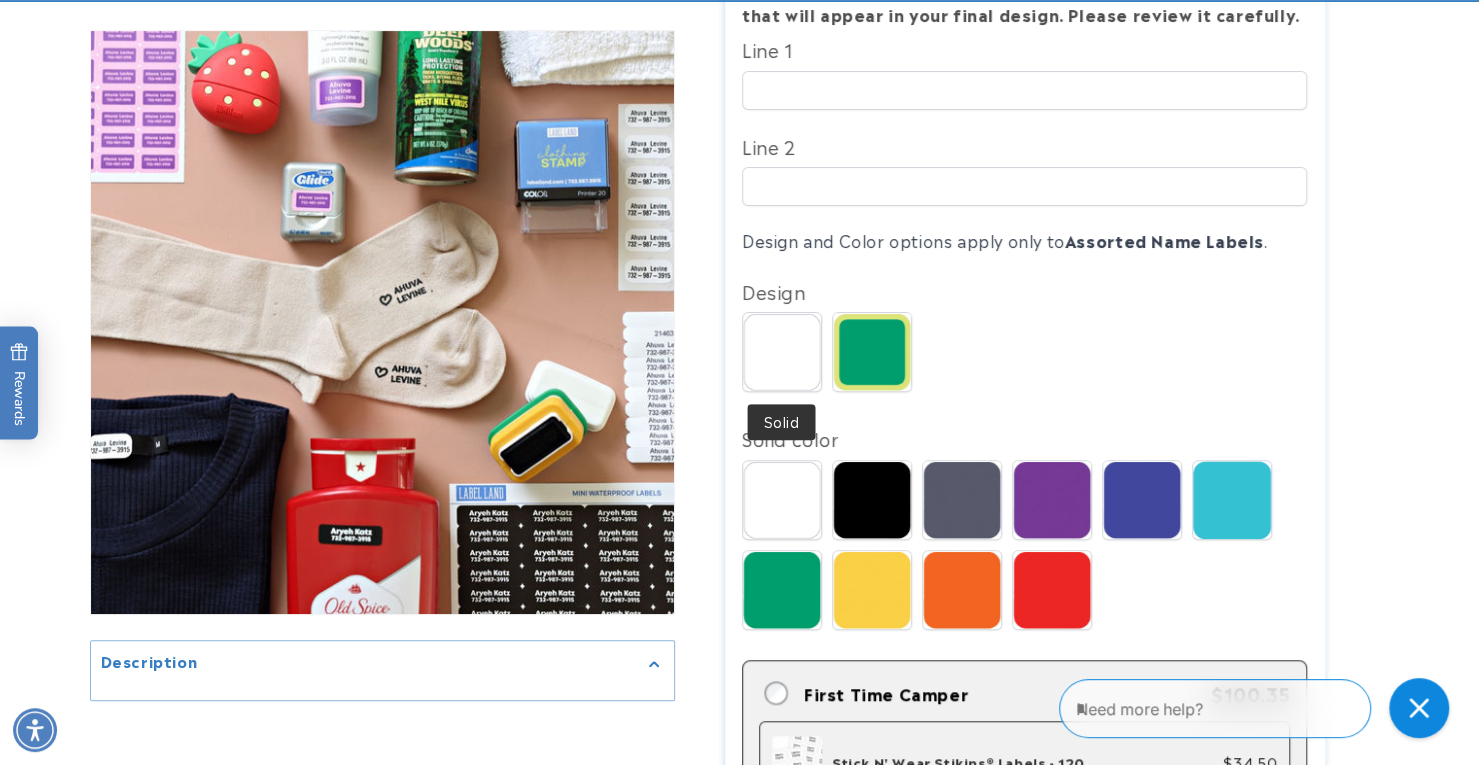 scroll, scrollTop: 400, scrollLeft: 0, axis: vertical 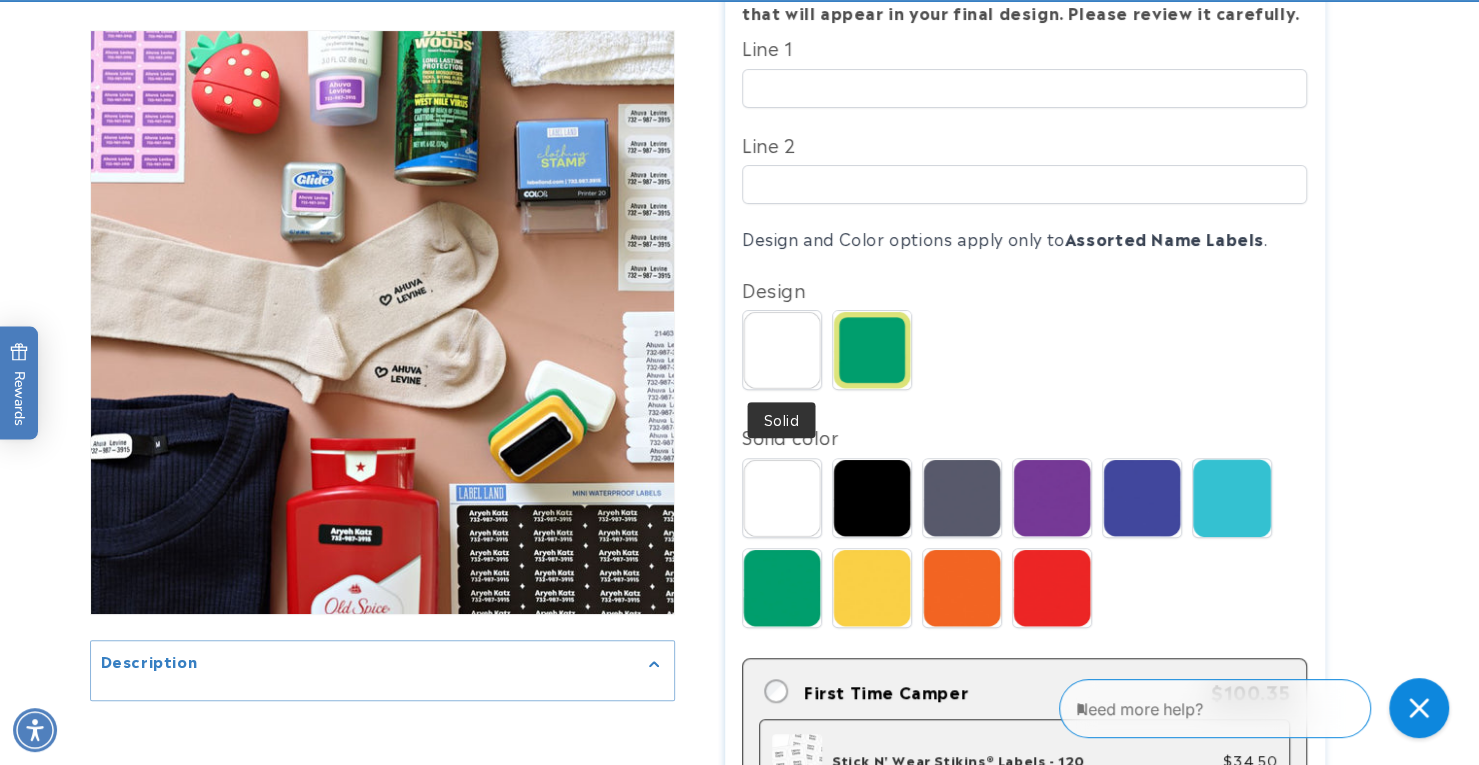 click at bounding box center [872, 498] 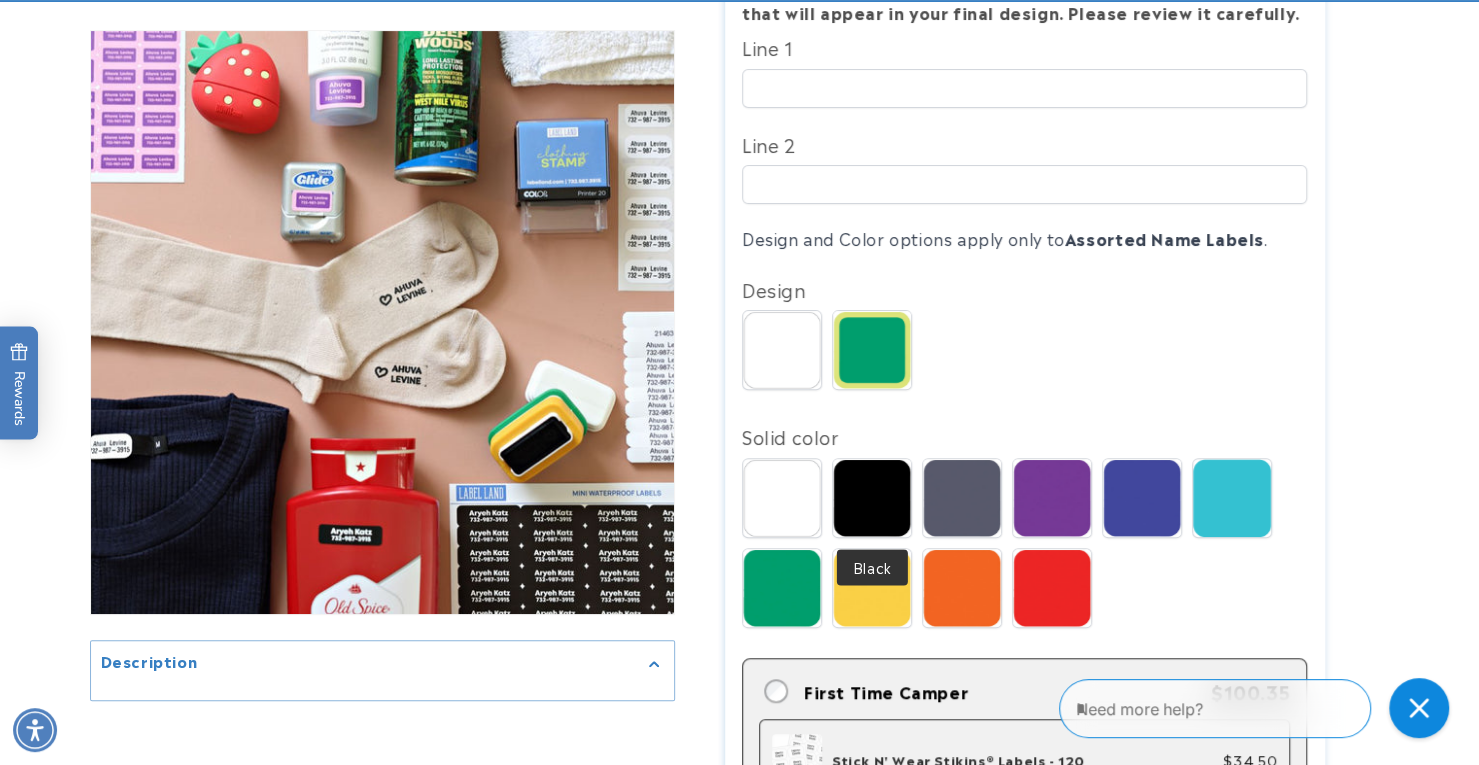 click at bounding box center (782, 498) 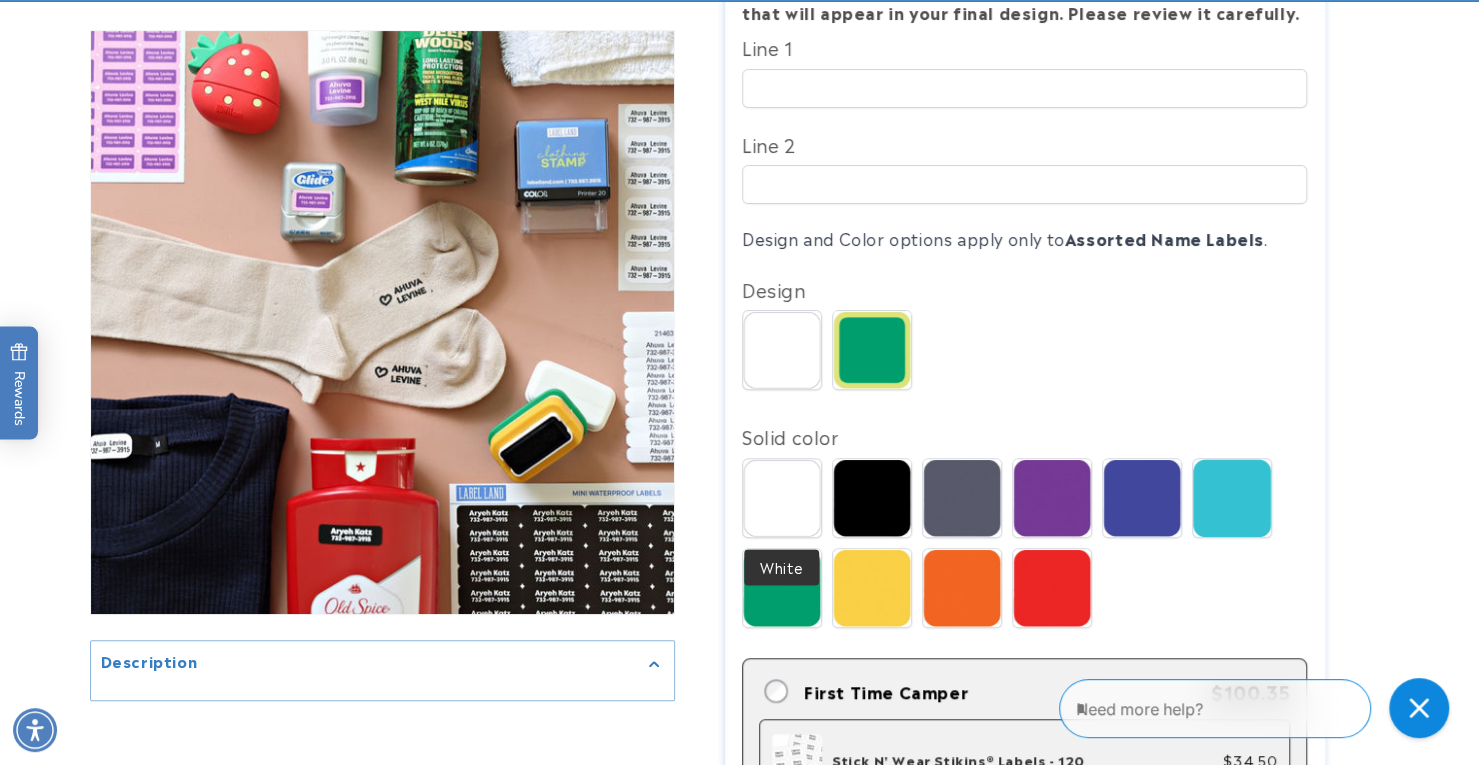 click at bounding box center (872, 588) 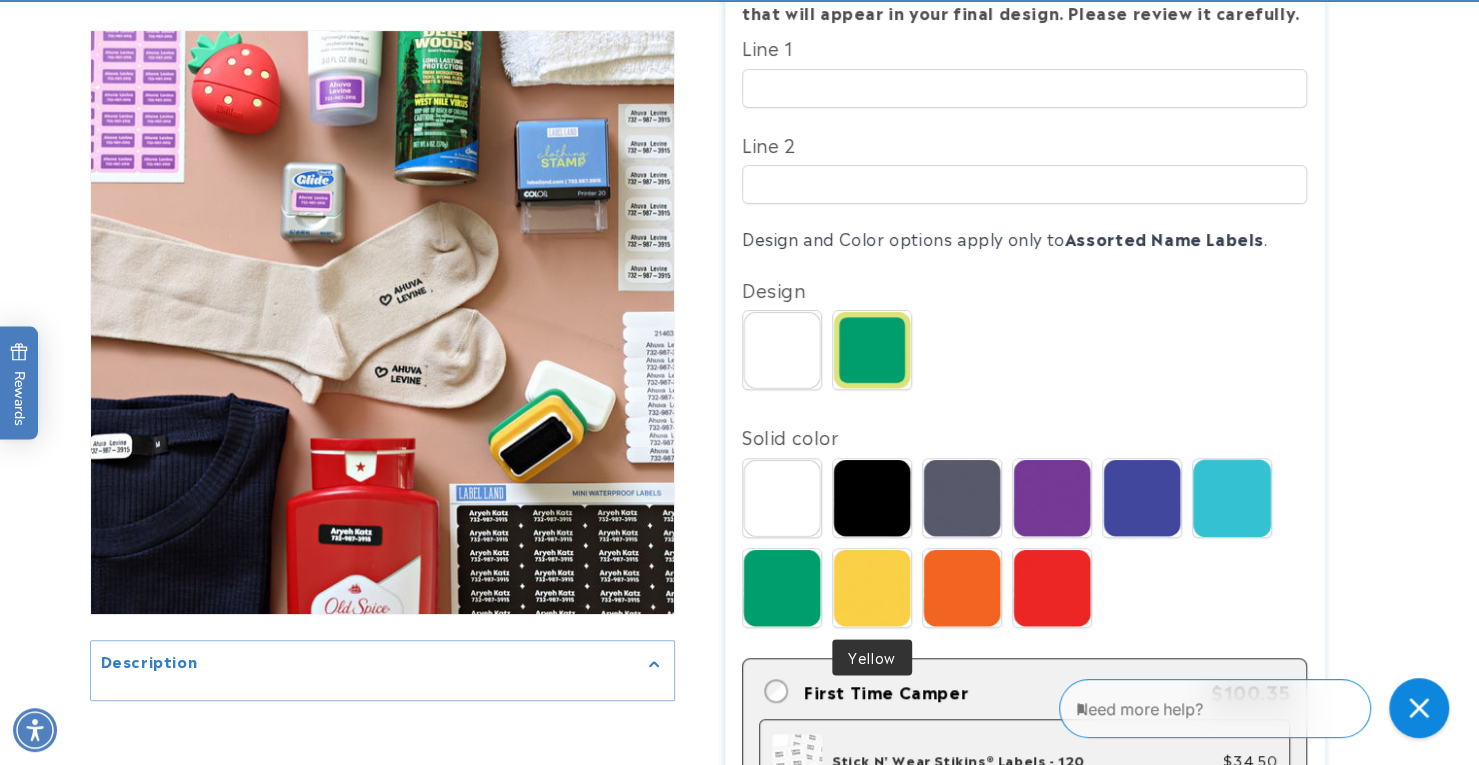 click at bounding box center [962, 588] 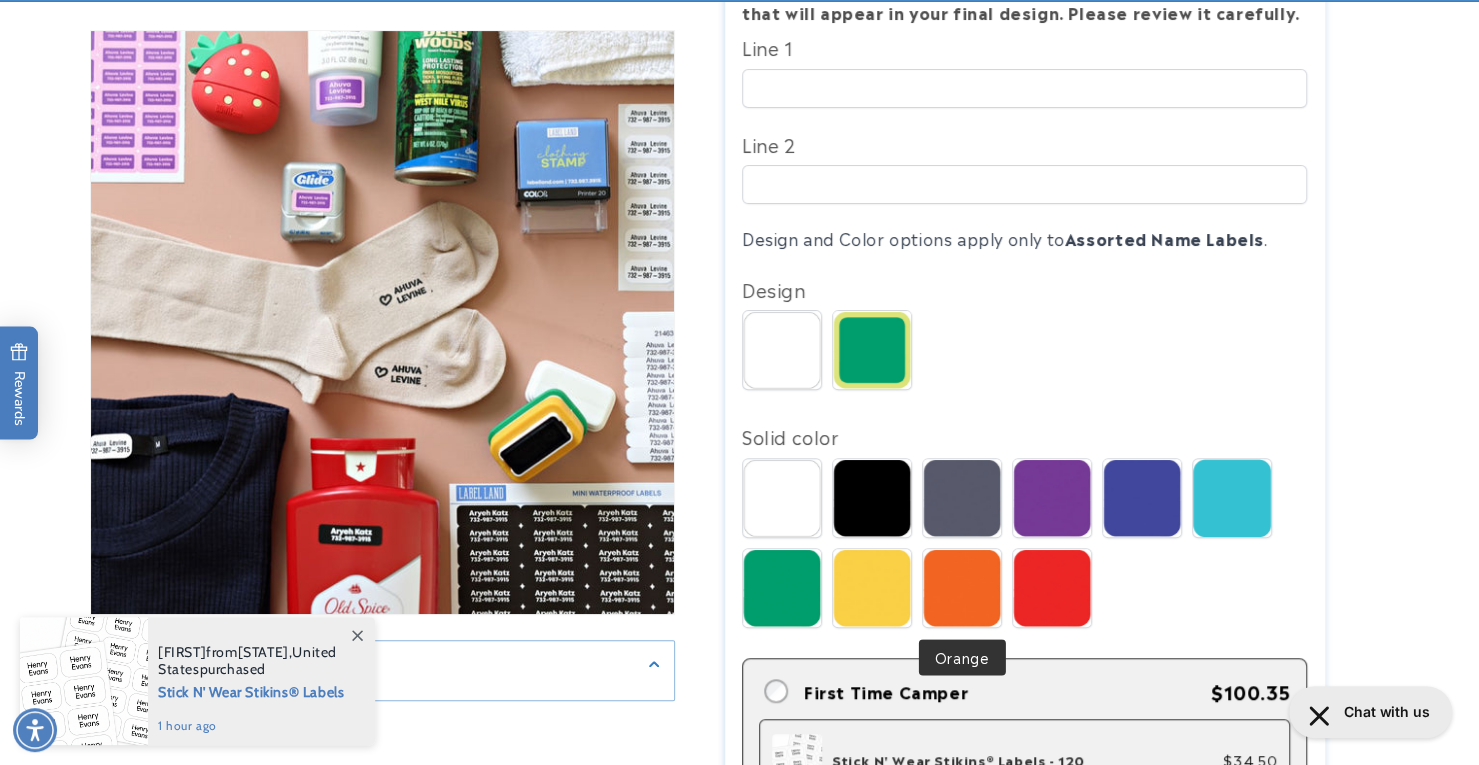 click at bounding box center [1052, 588] 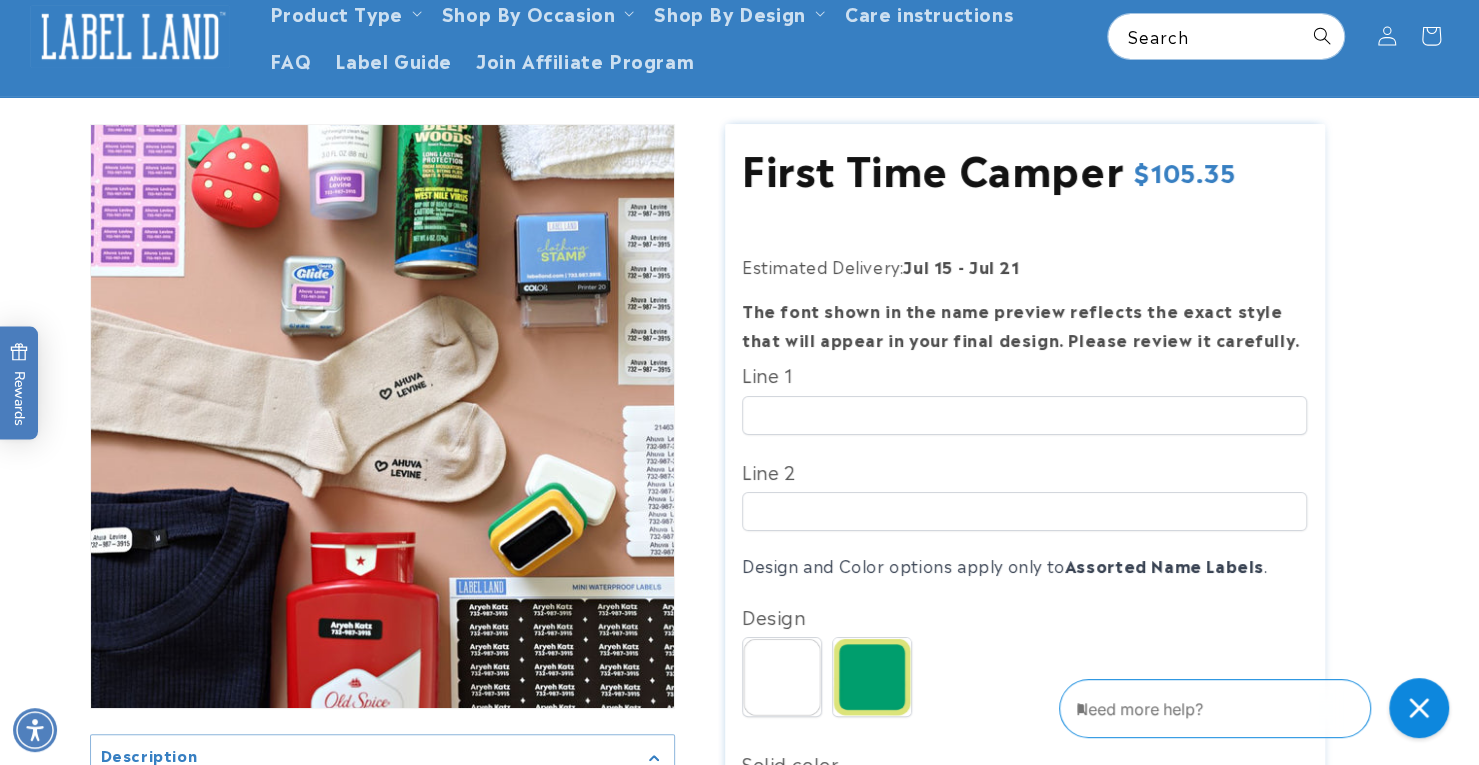 scroll, scrollTop: 82, scrollLeft: 0, axis: vertical 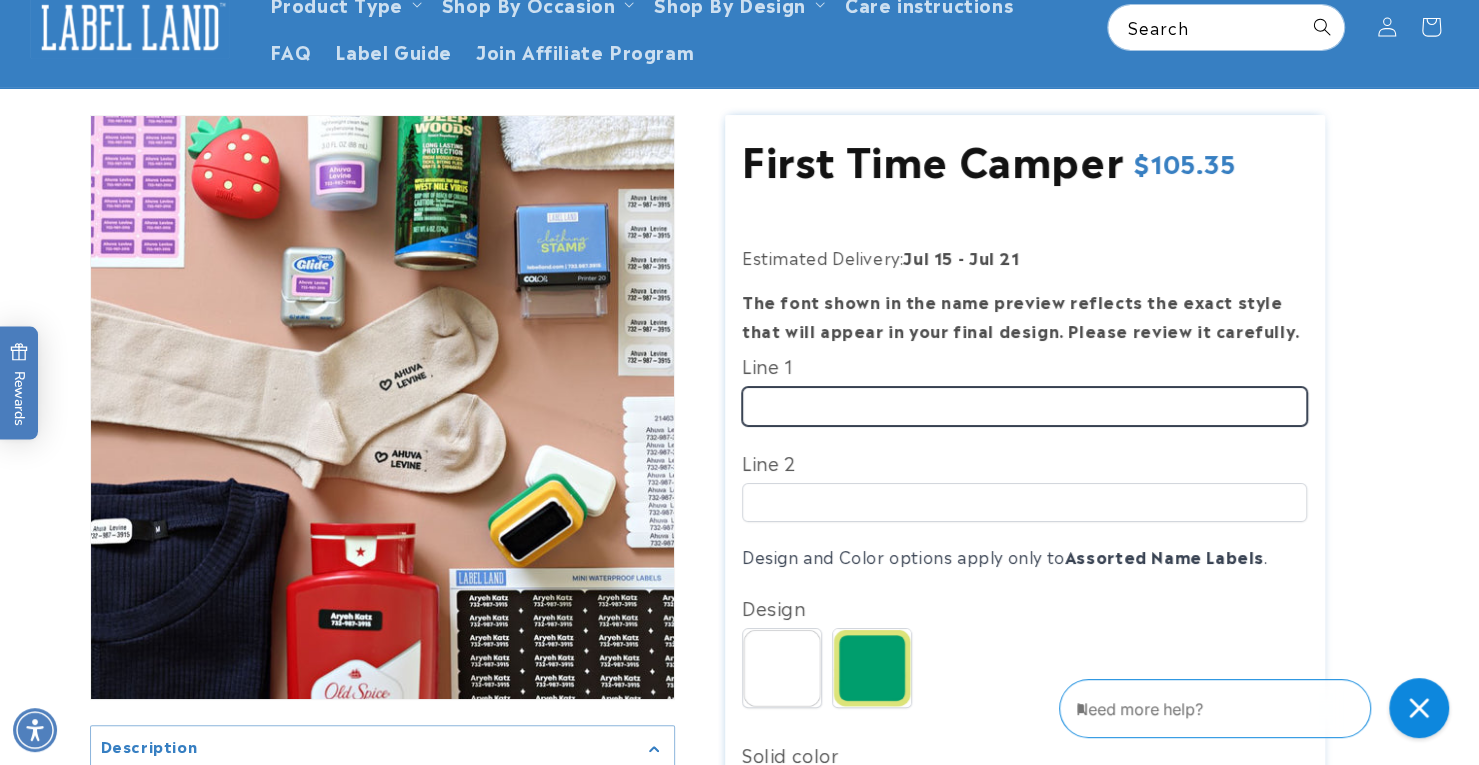 click on "Line 1" at bounding box center (1024, 406) 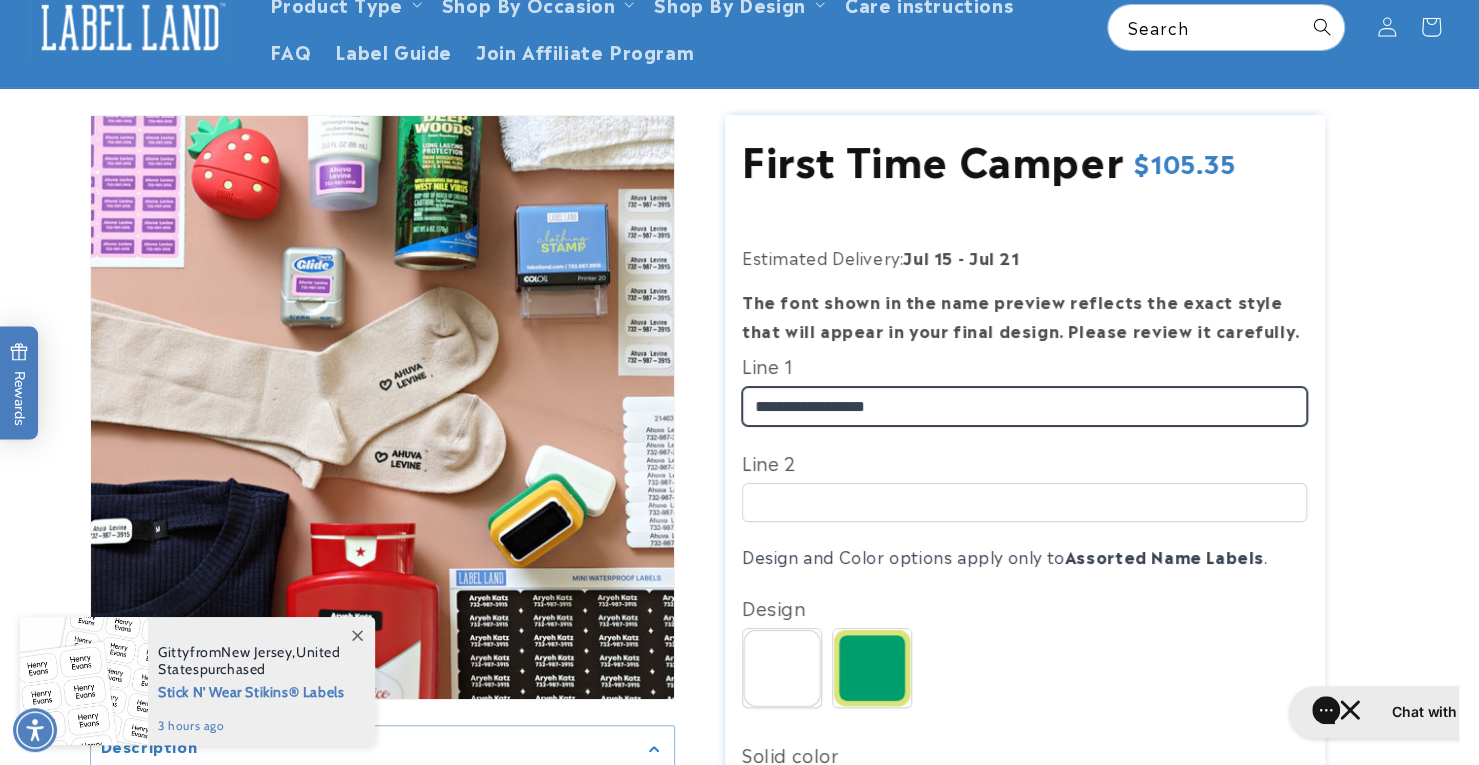 type on "**********" 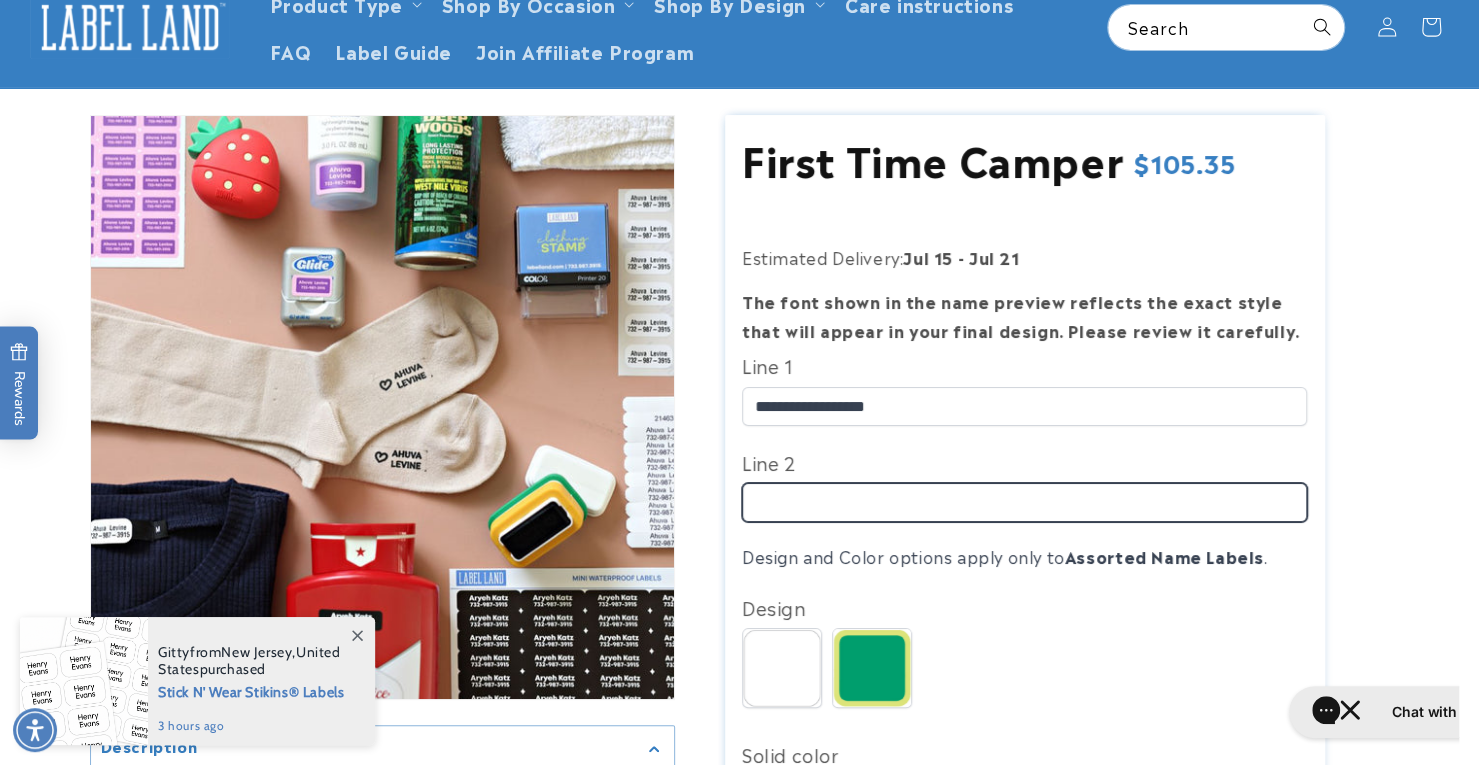click on "Line 2" at bounding box center [1024, 502] 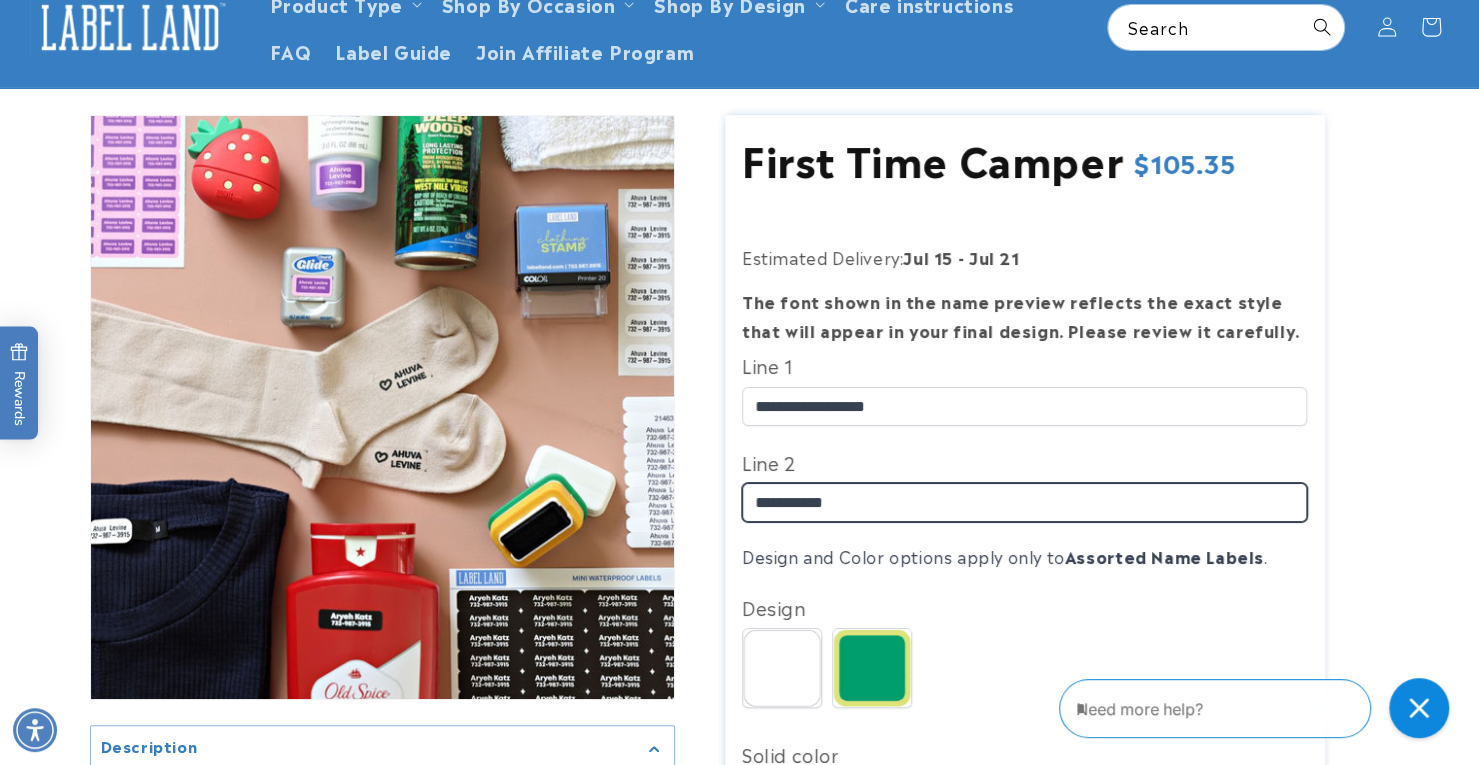 click on "**********" at bounding box center [1024, 502] 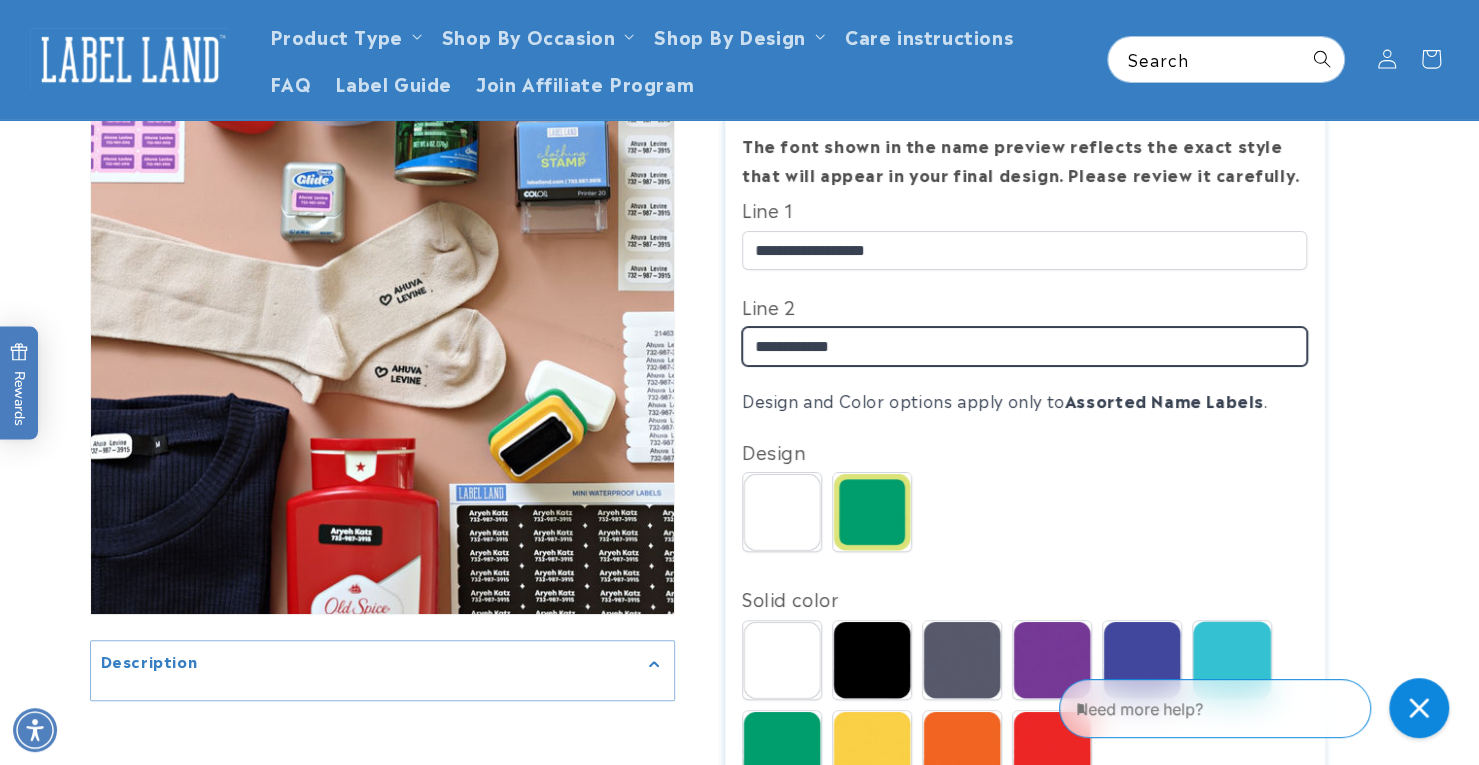 scroll, scrollTop: 234, scrollLeft: 0, axis: vertical 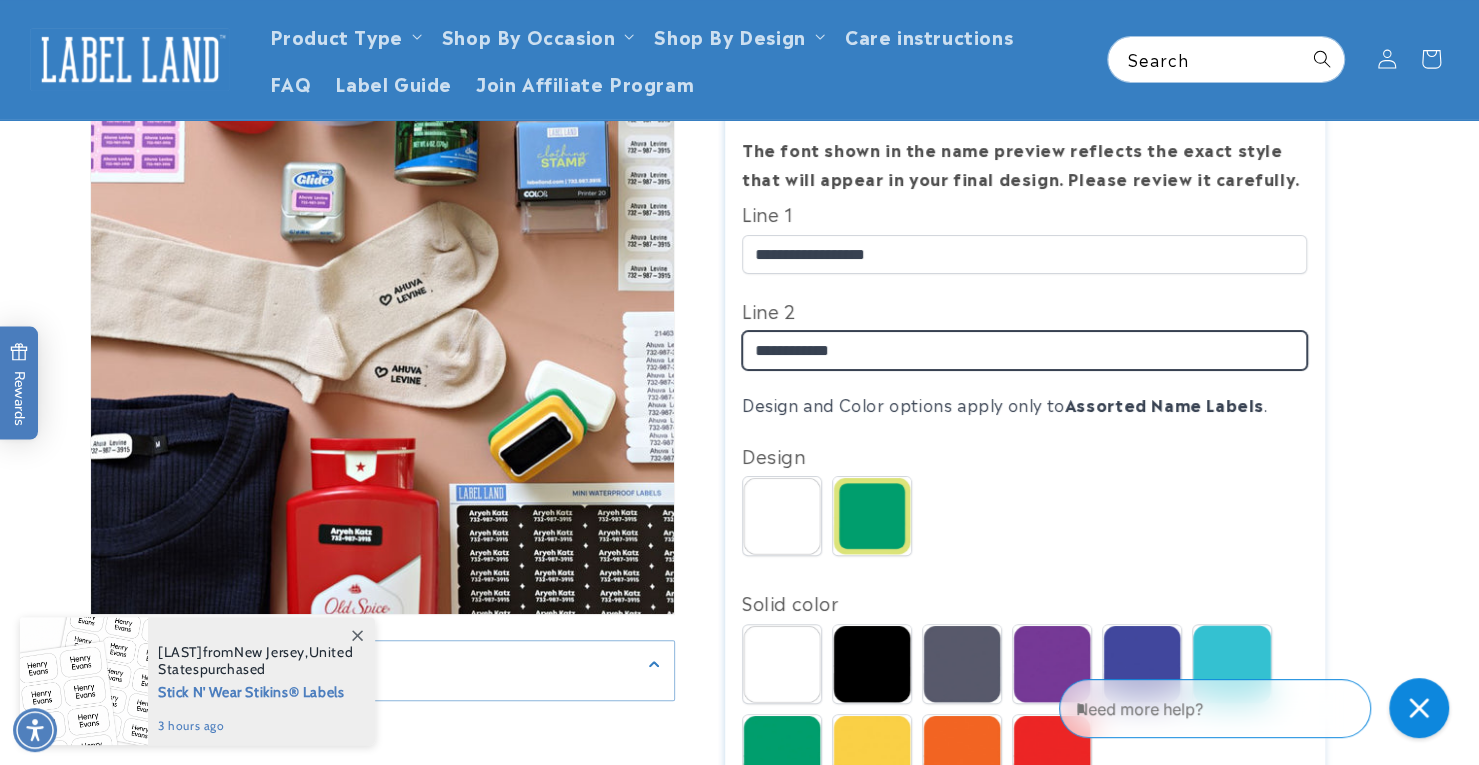 type on "**********" 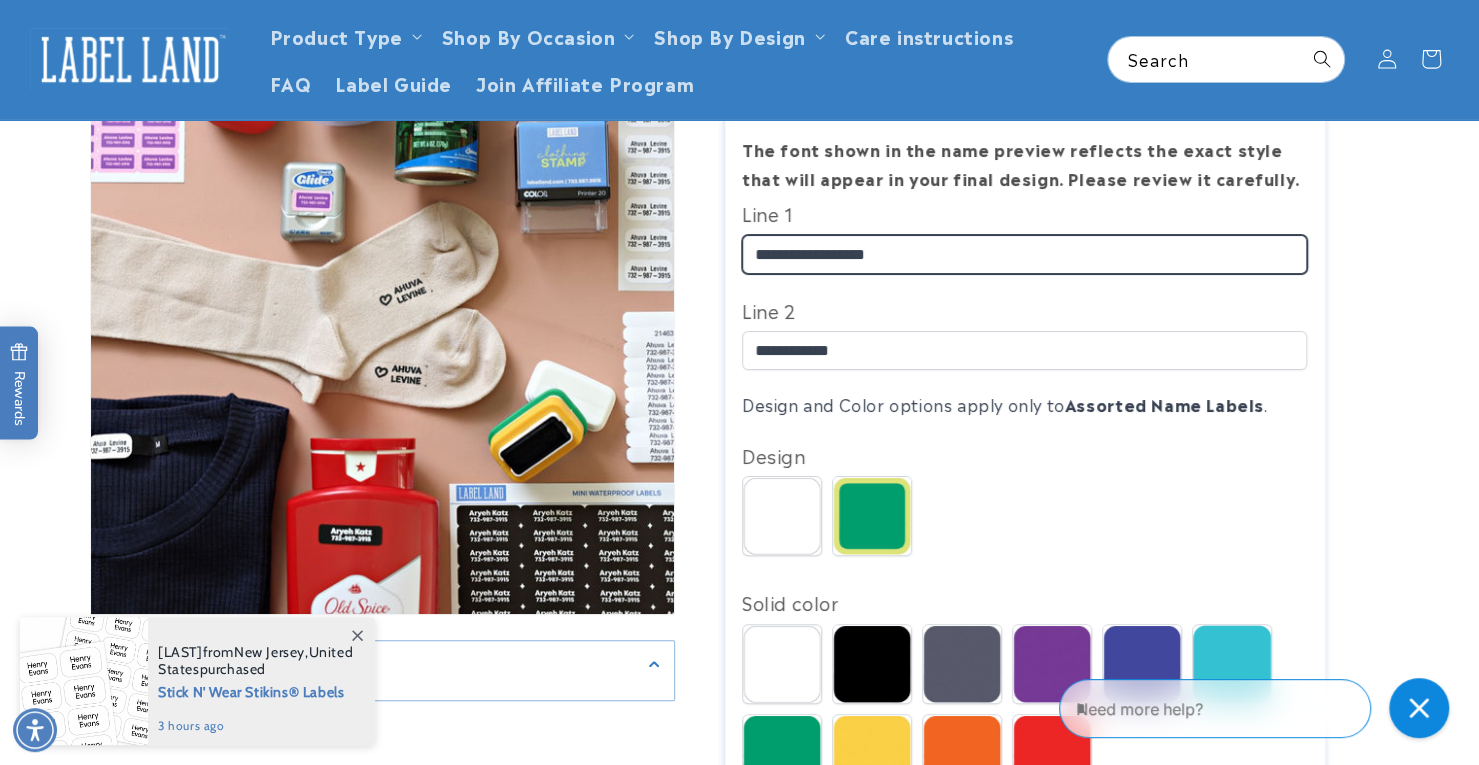click on "**********" at bounding box center (1024, 254) 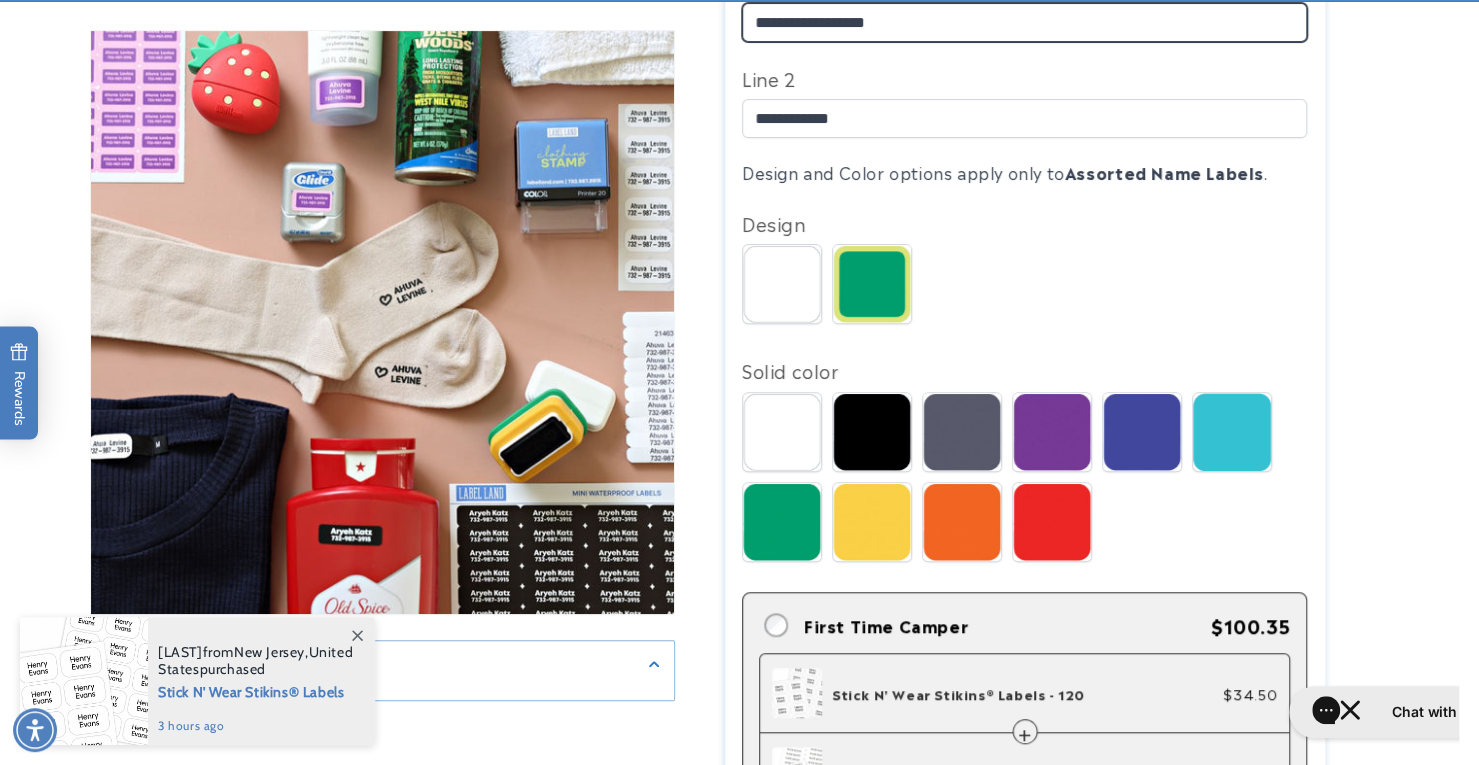 scroll, scrollTop: 468, scrollLeft: 0, axis: vertical 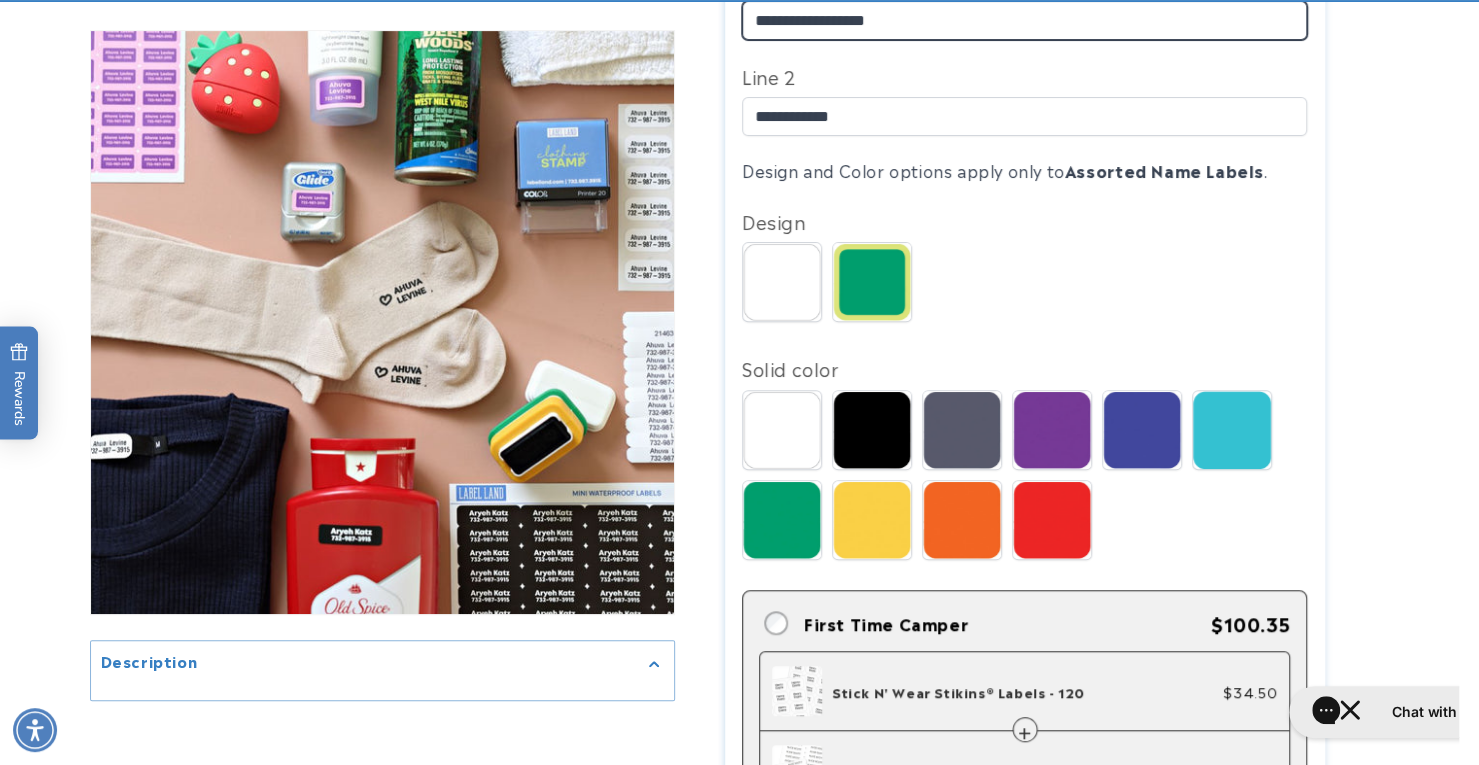 type on "**********" 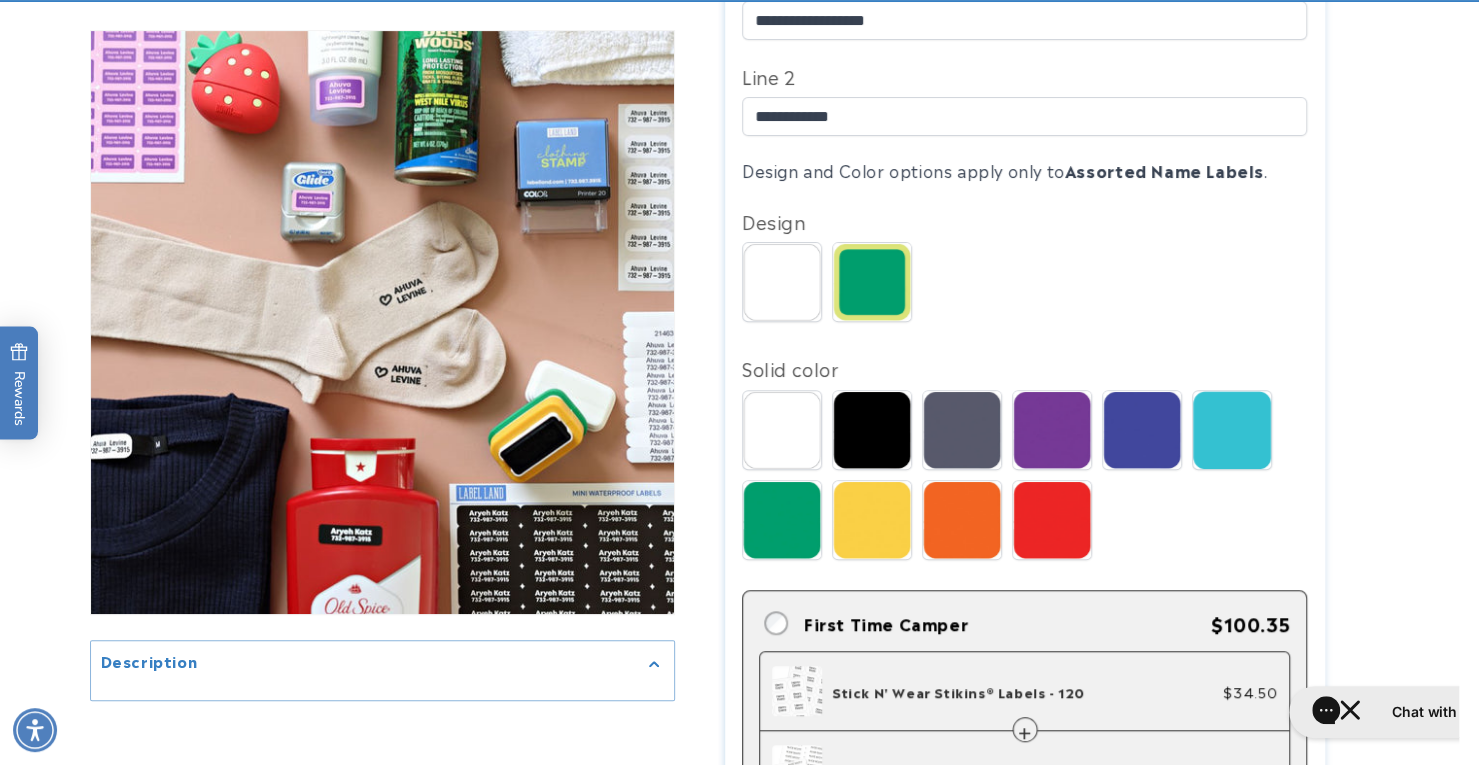 click at bounding box center (1052, 430) 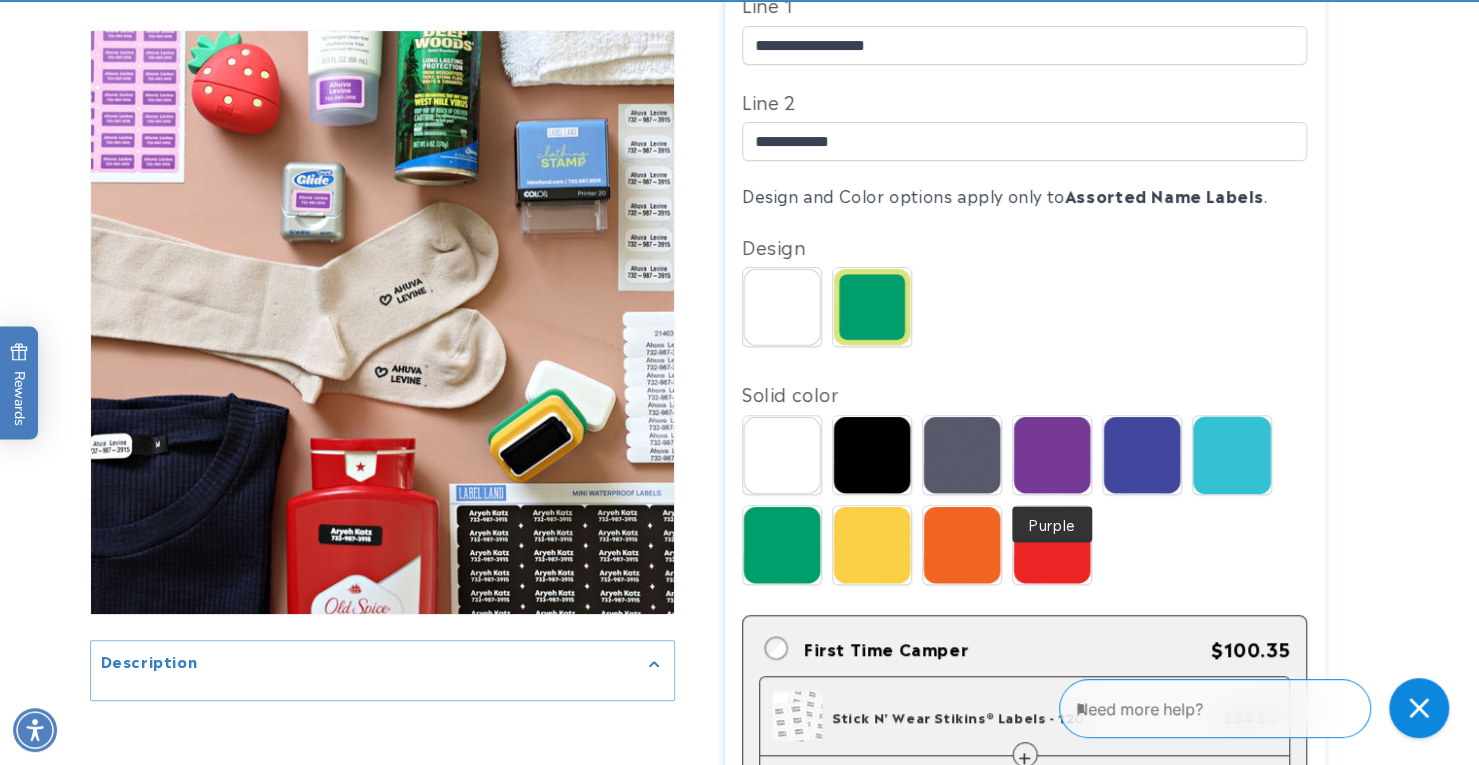 scroll, scrollTop: 449, scrollLeft: 0, axis: vertical 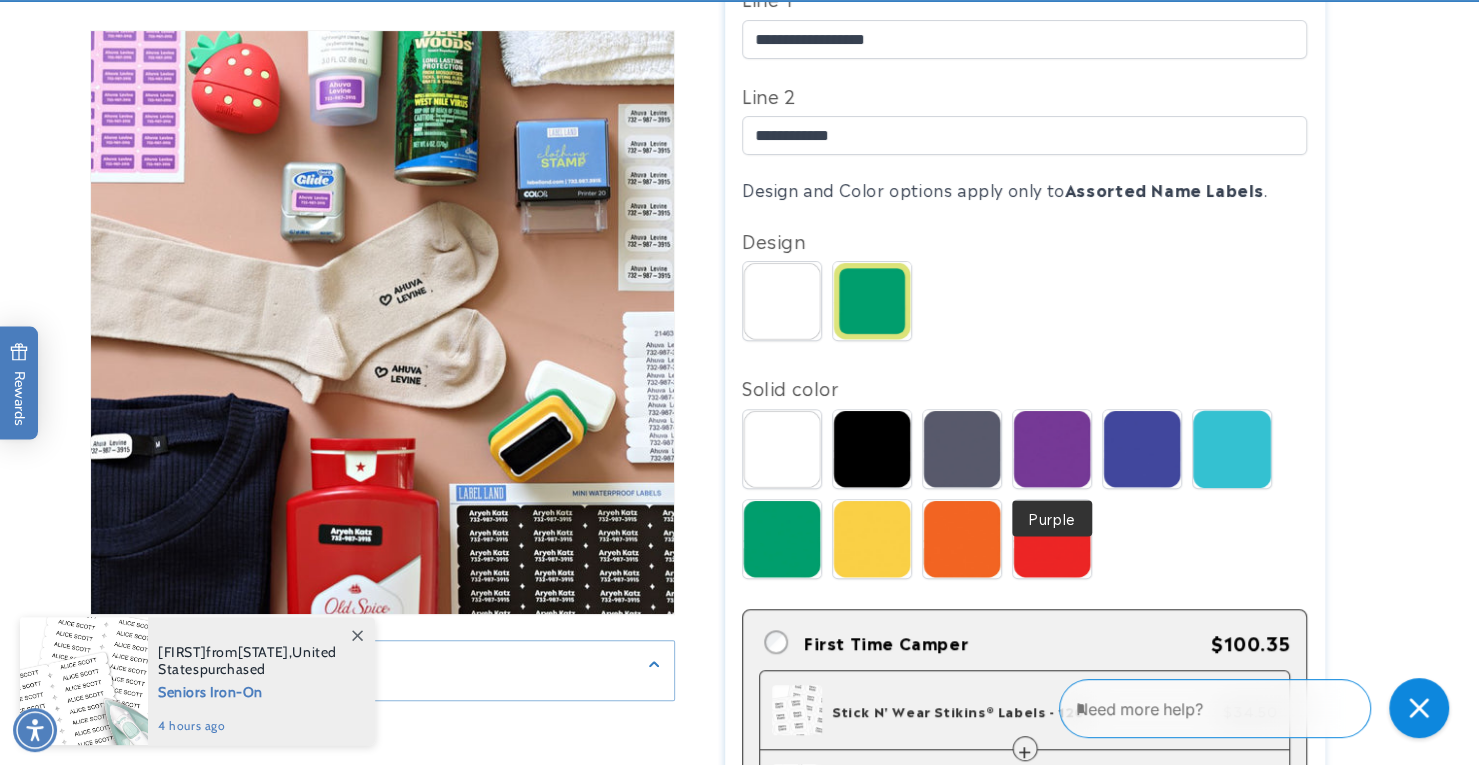 click at bounding box center (872, 449) 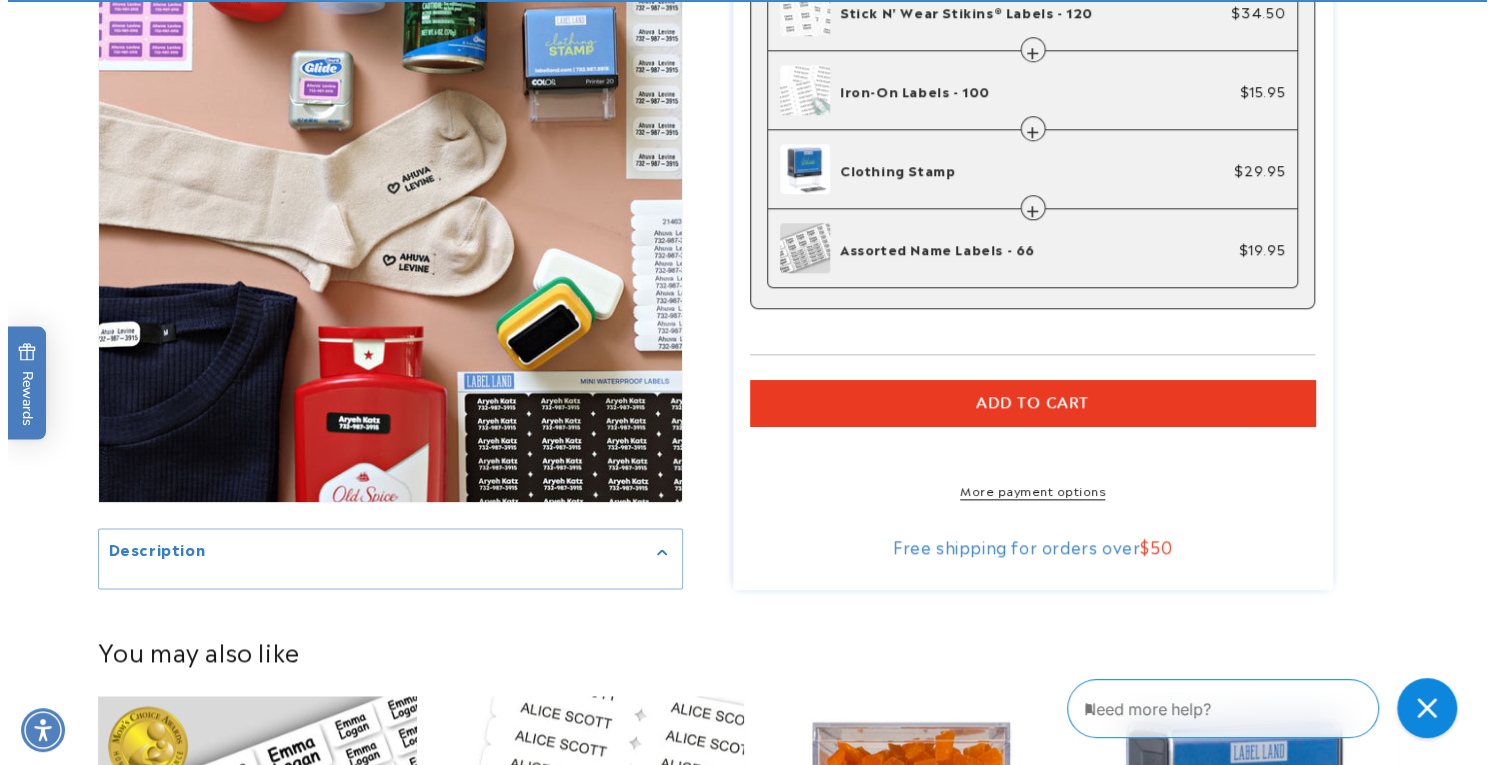 scroll, scrollTop: 1152, scrollLeft: 0, axis: vertical 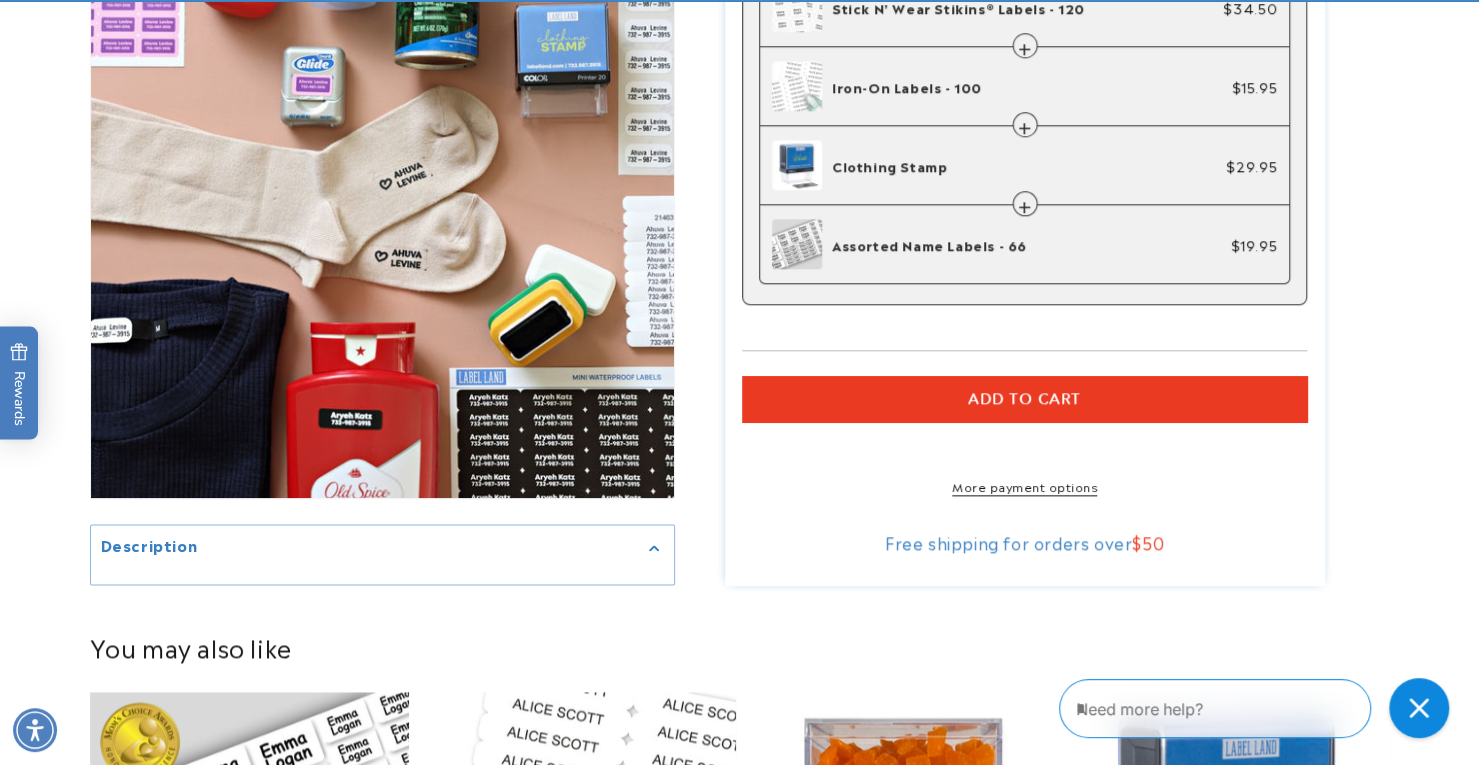 click on "Add to cart" at bounding box center (1024, 399) 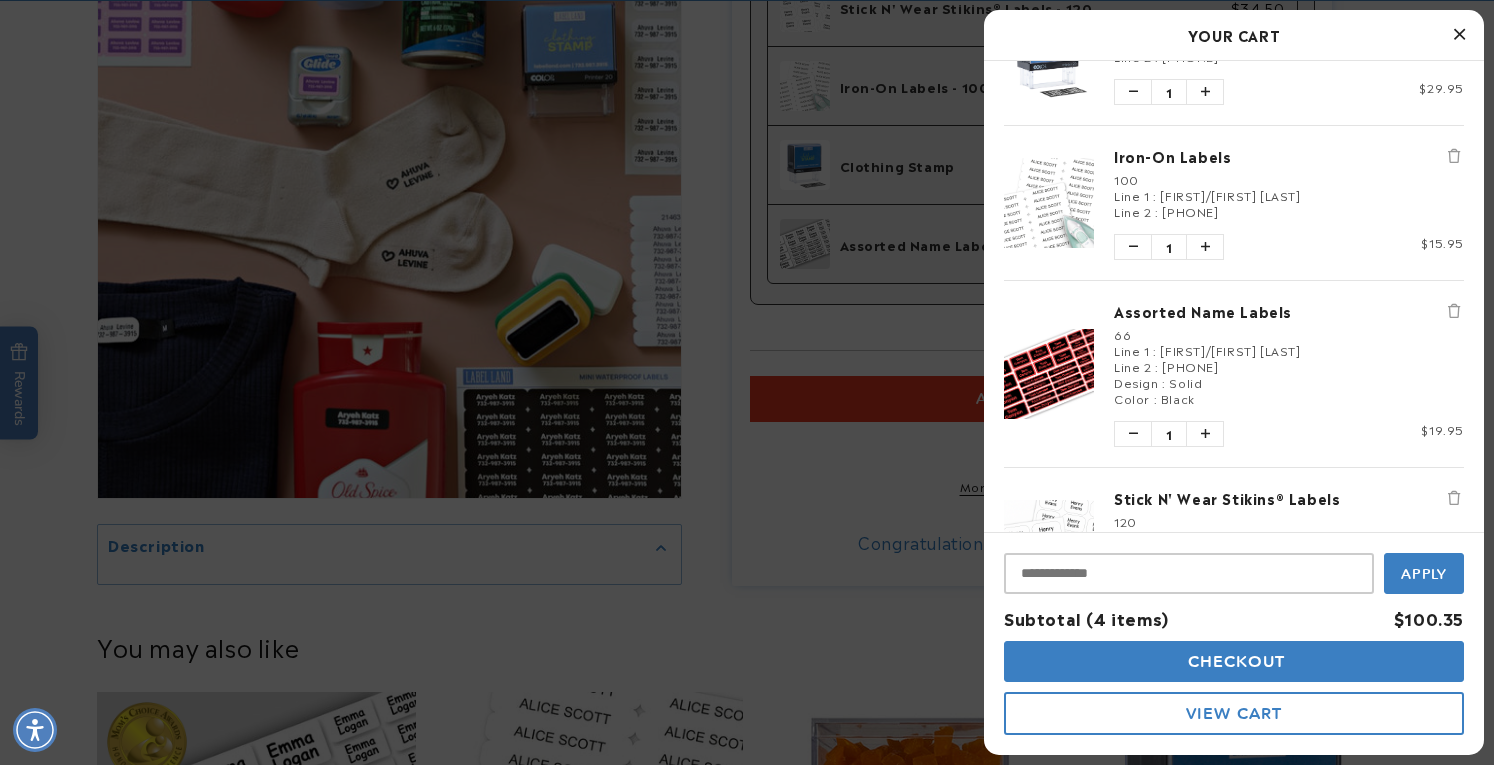 scroll, scrollTop: 0, scrollLeft: 0, axis: both 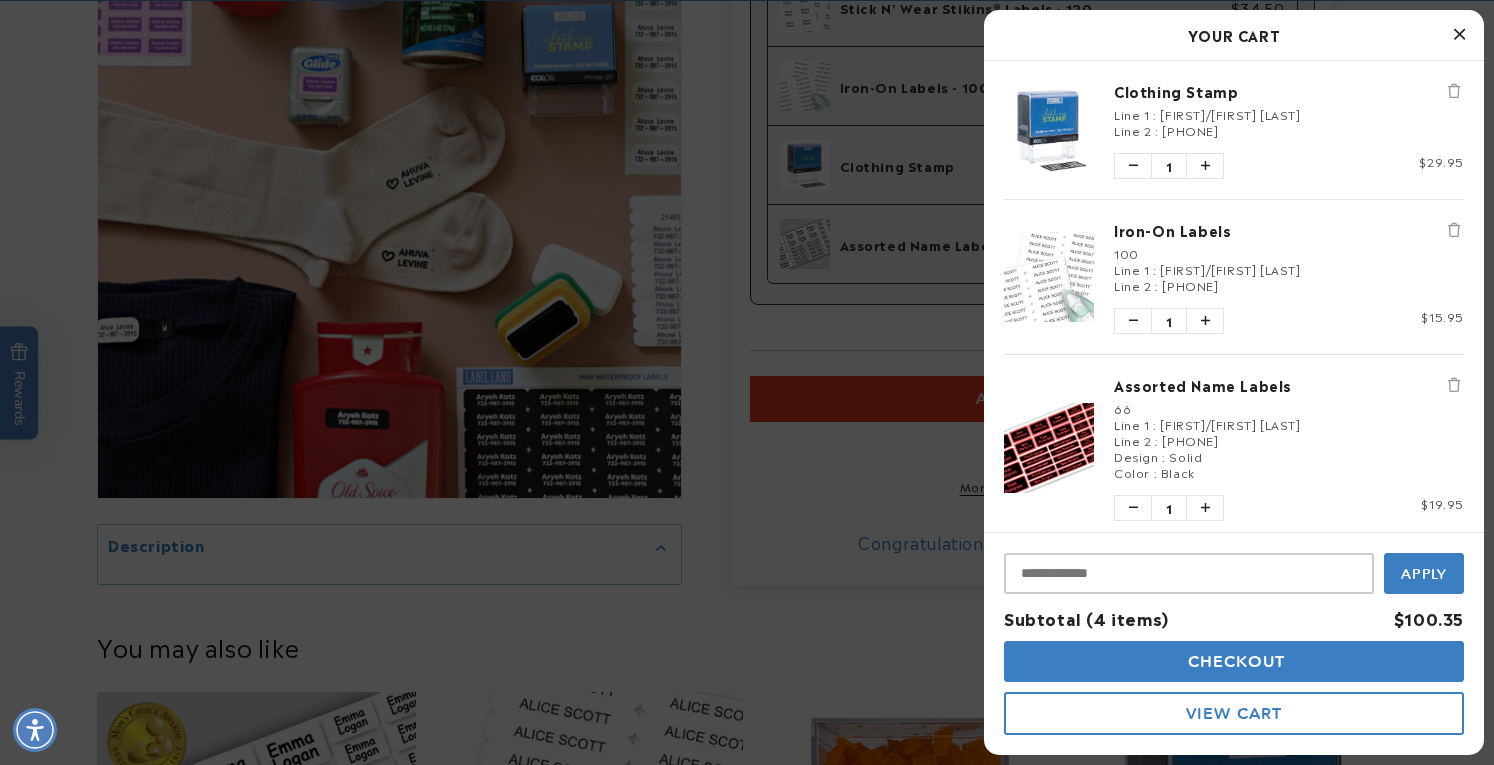 click at bounding box center [747, 382] 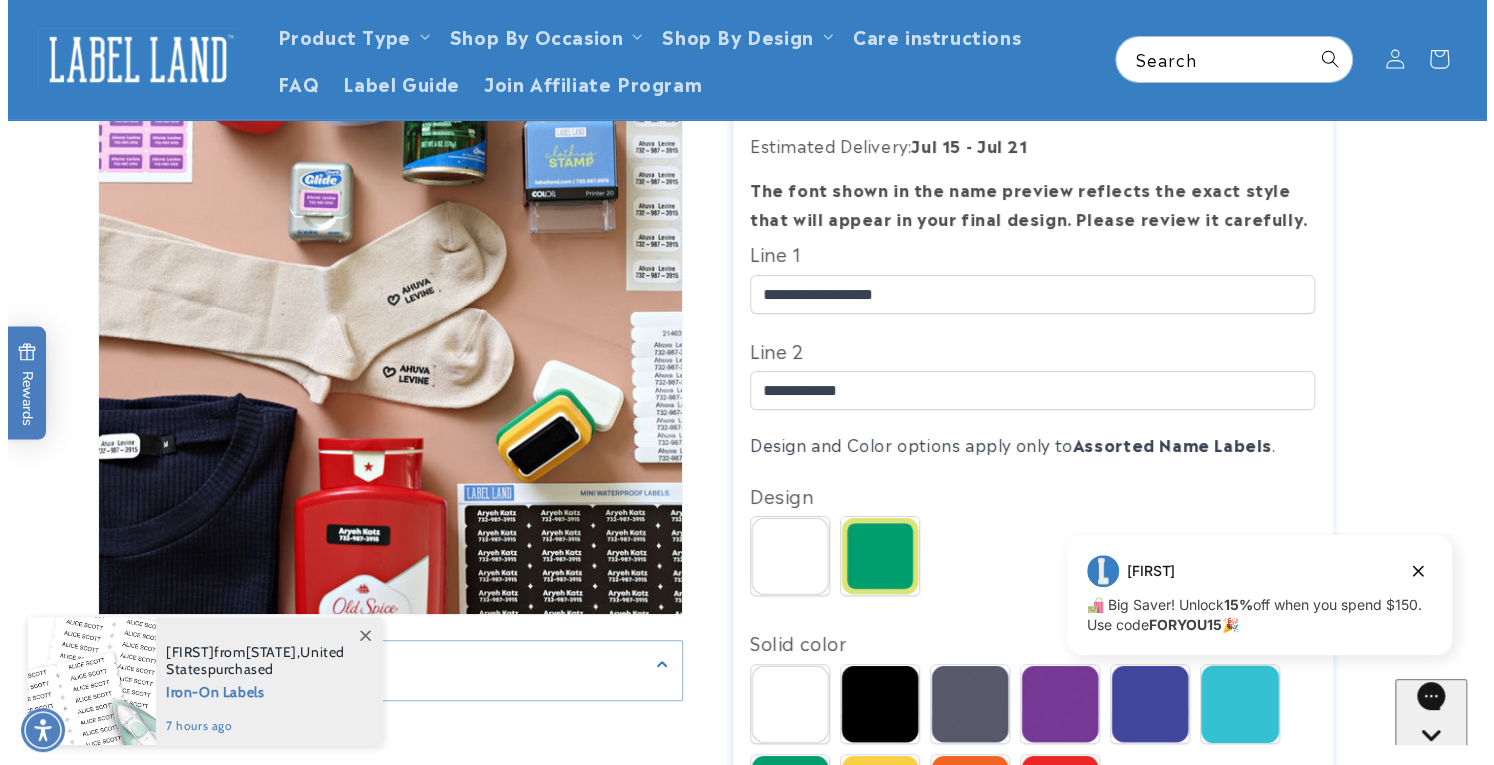 scroll, scrollTop: 193, scrollLeft: 0, axis: vertical 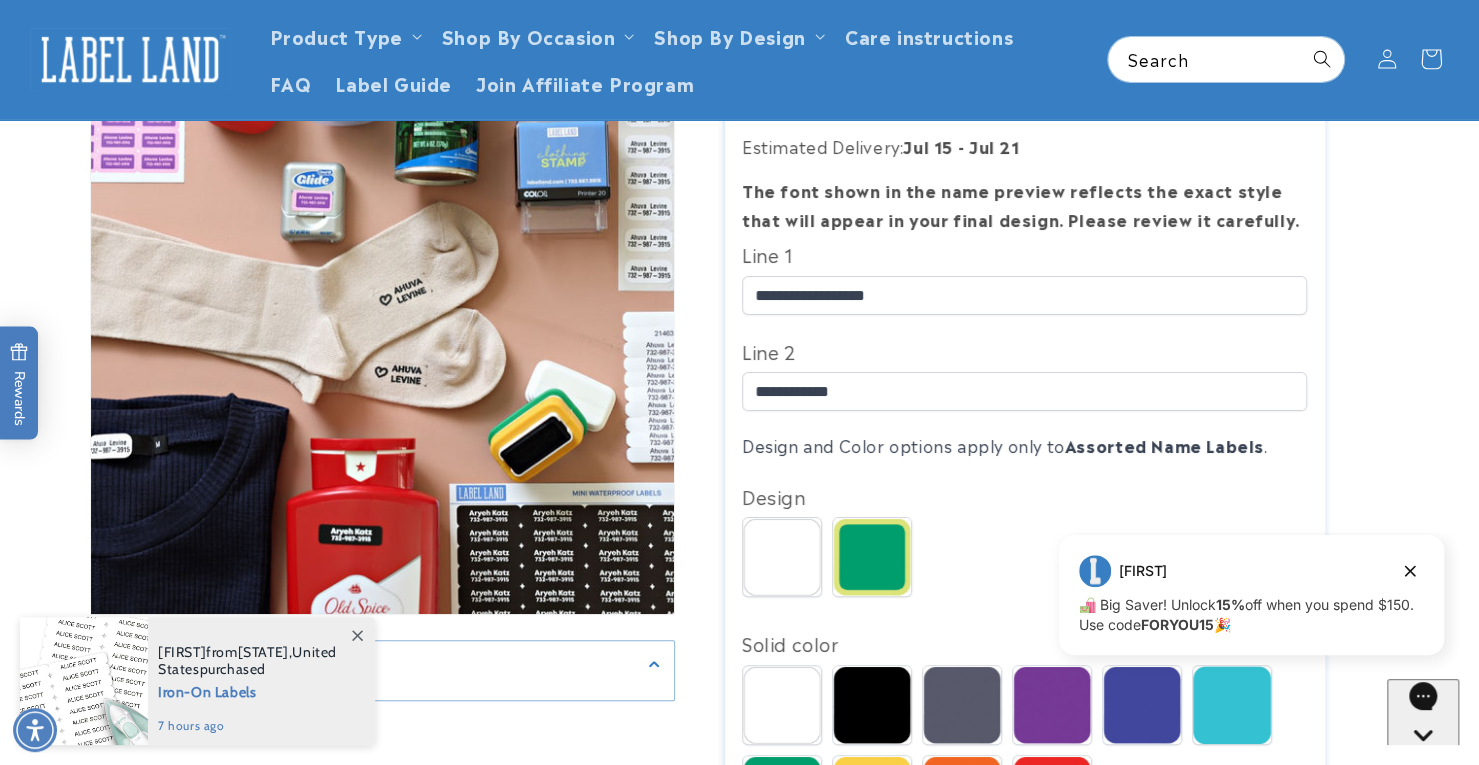 click 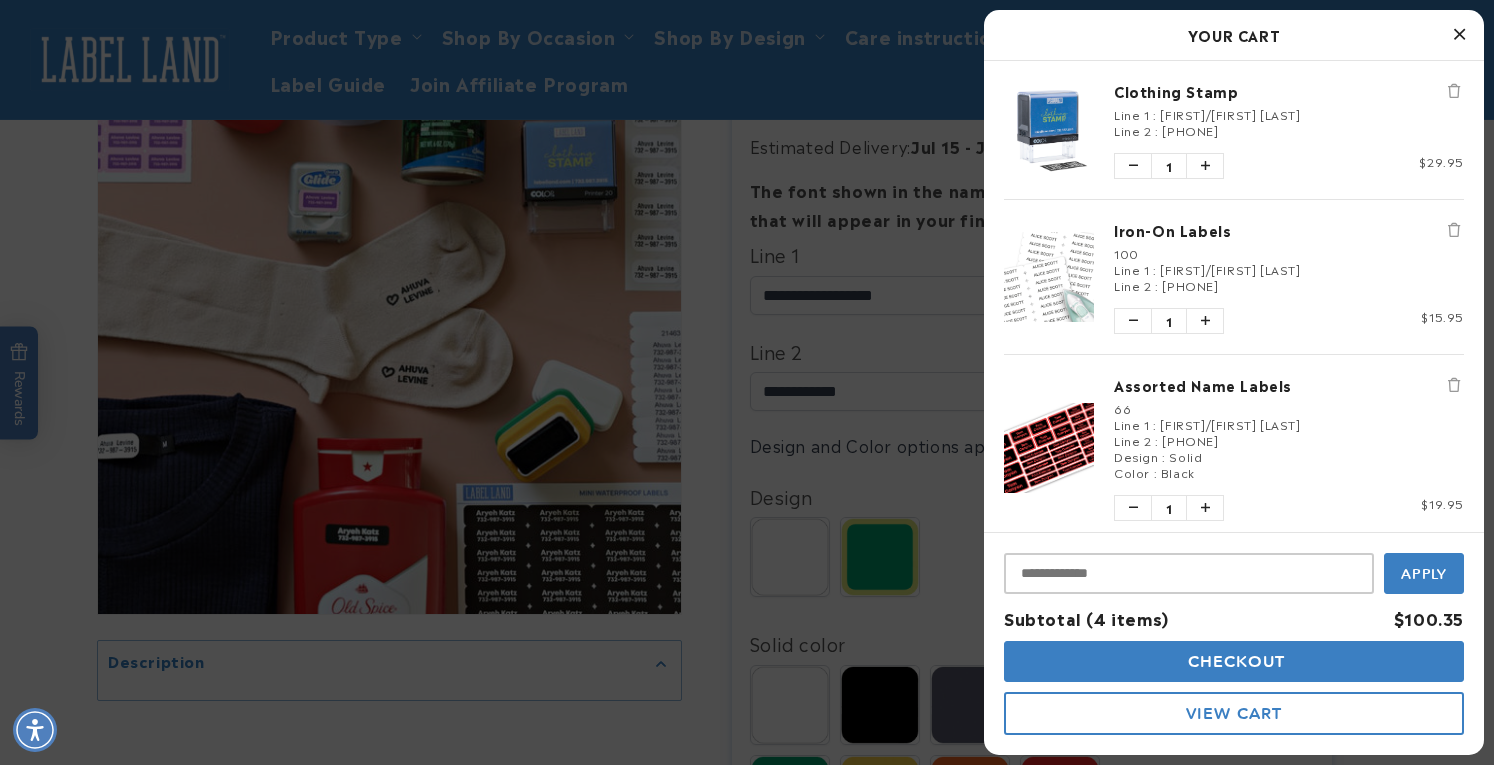 click on "View Cart" at bounding box center [1234, 713] 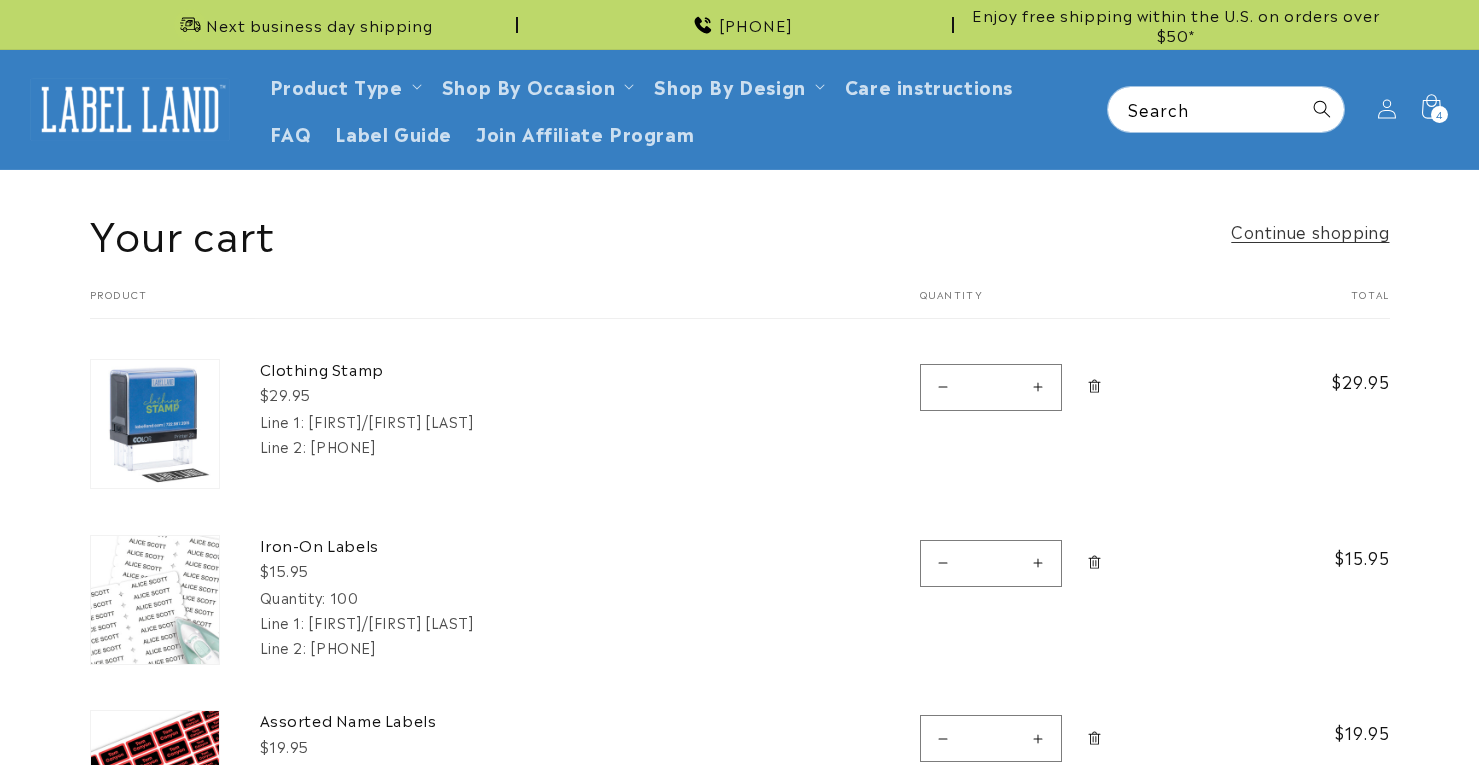 scroll, scrollTop: 0, scrollLeft: 0, axis: both 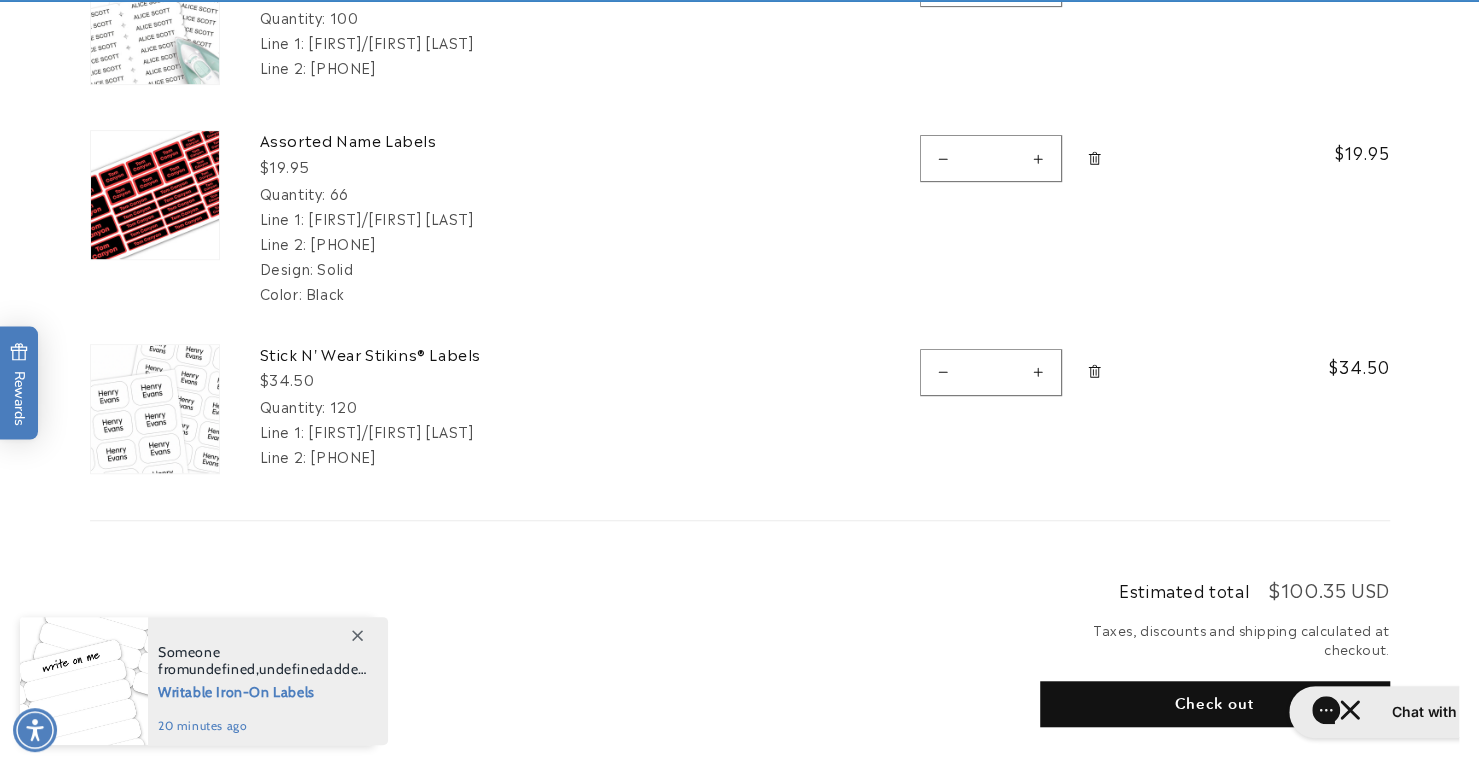 click on "Line 1:" at bounding box center (282, 218) 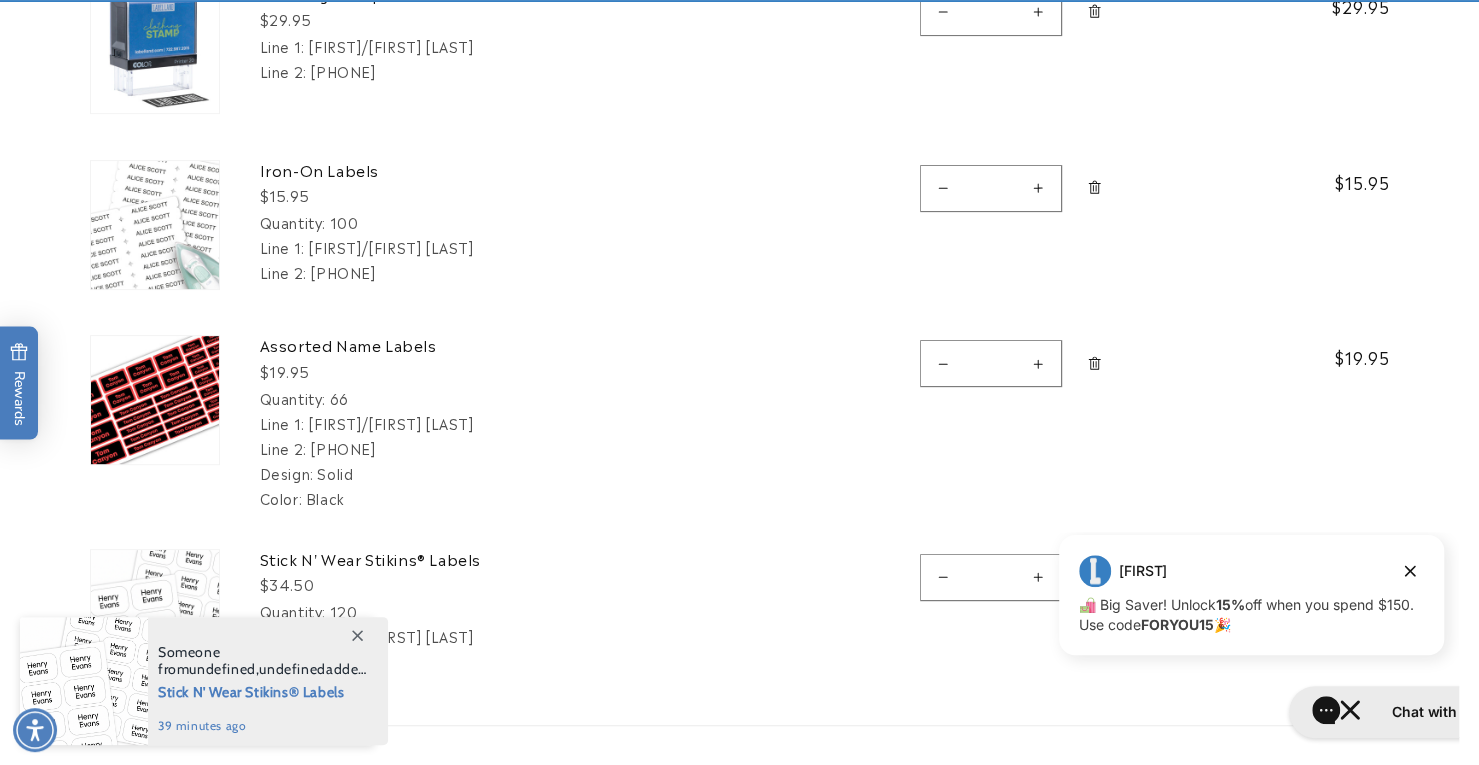 scroll, scrollTop: 378, scrollLeft: 0, axis: vertical 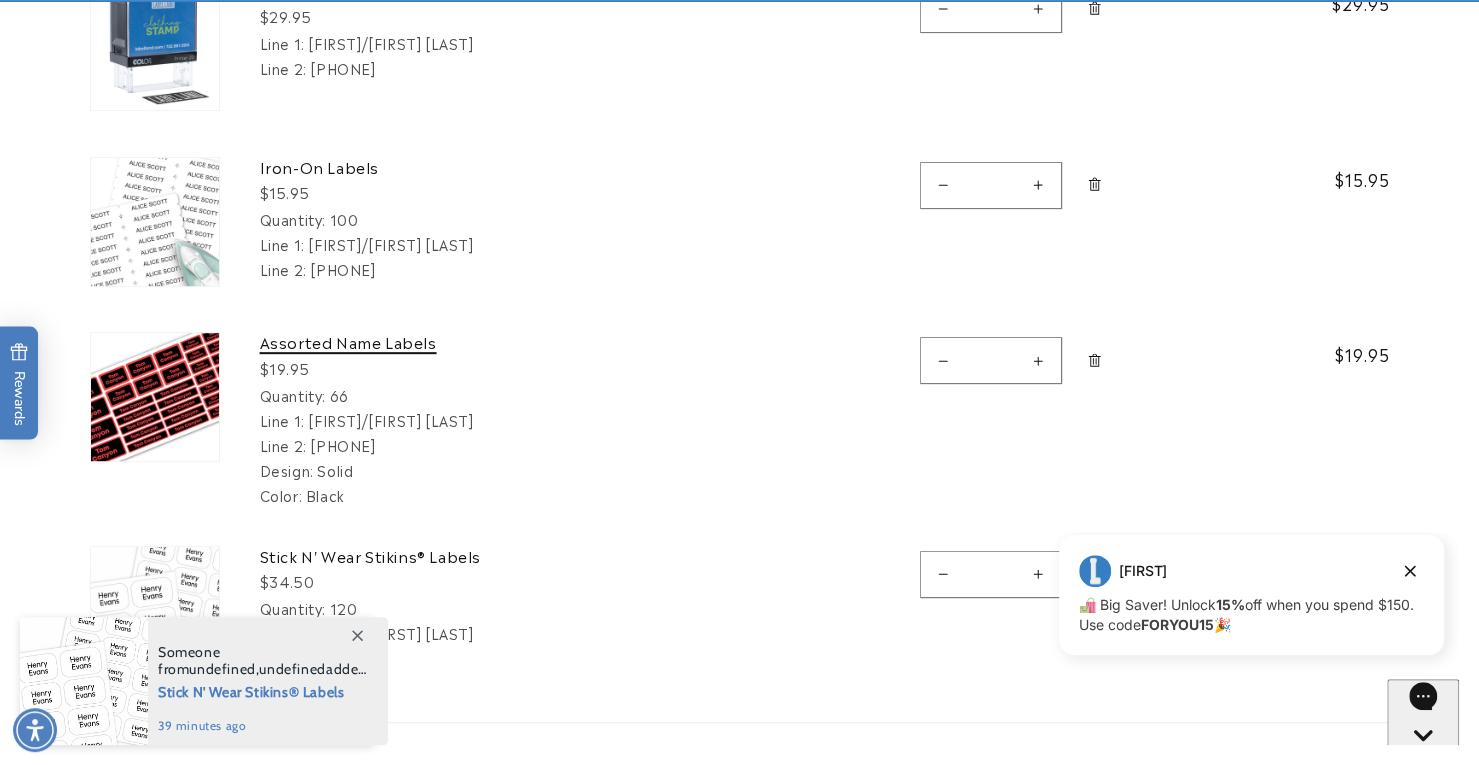 click on "Assorted Name Labels" at bounding box center [410, 342] 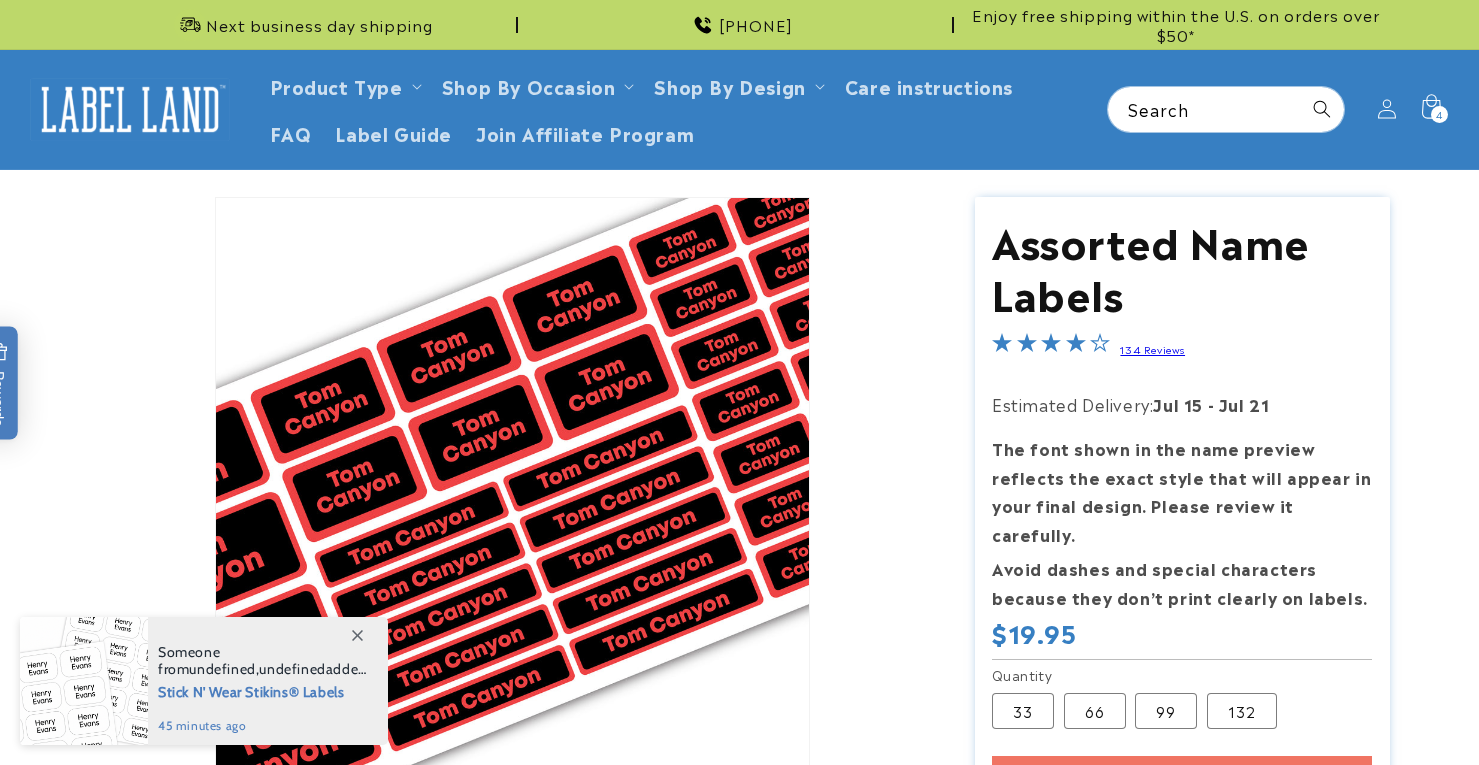 scroll, scrollTop: 0, scrollLeft: 0, axis: both 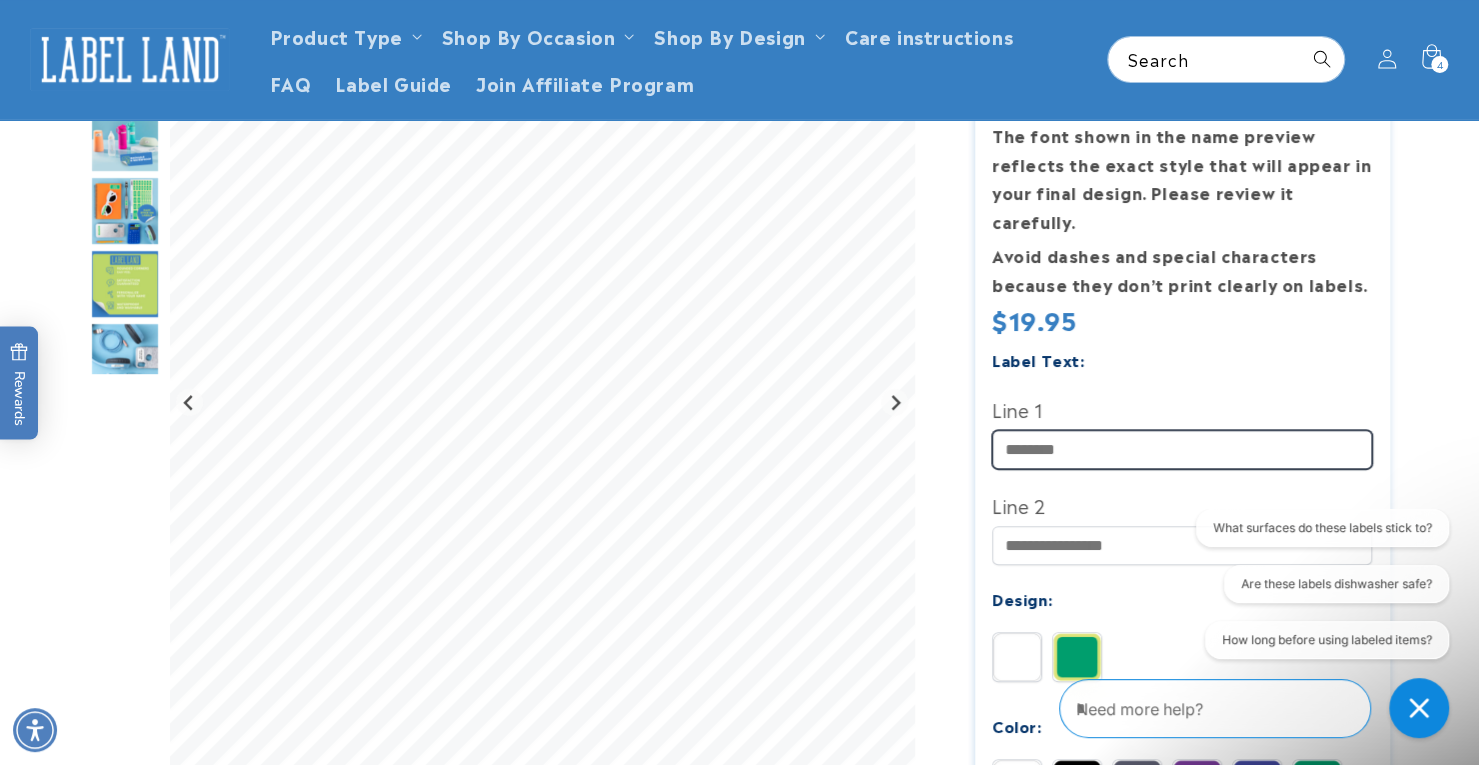 click on "Line 1" at bounding box center (1182, 449) 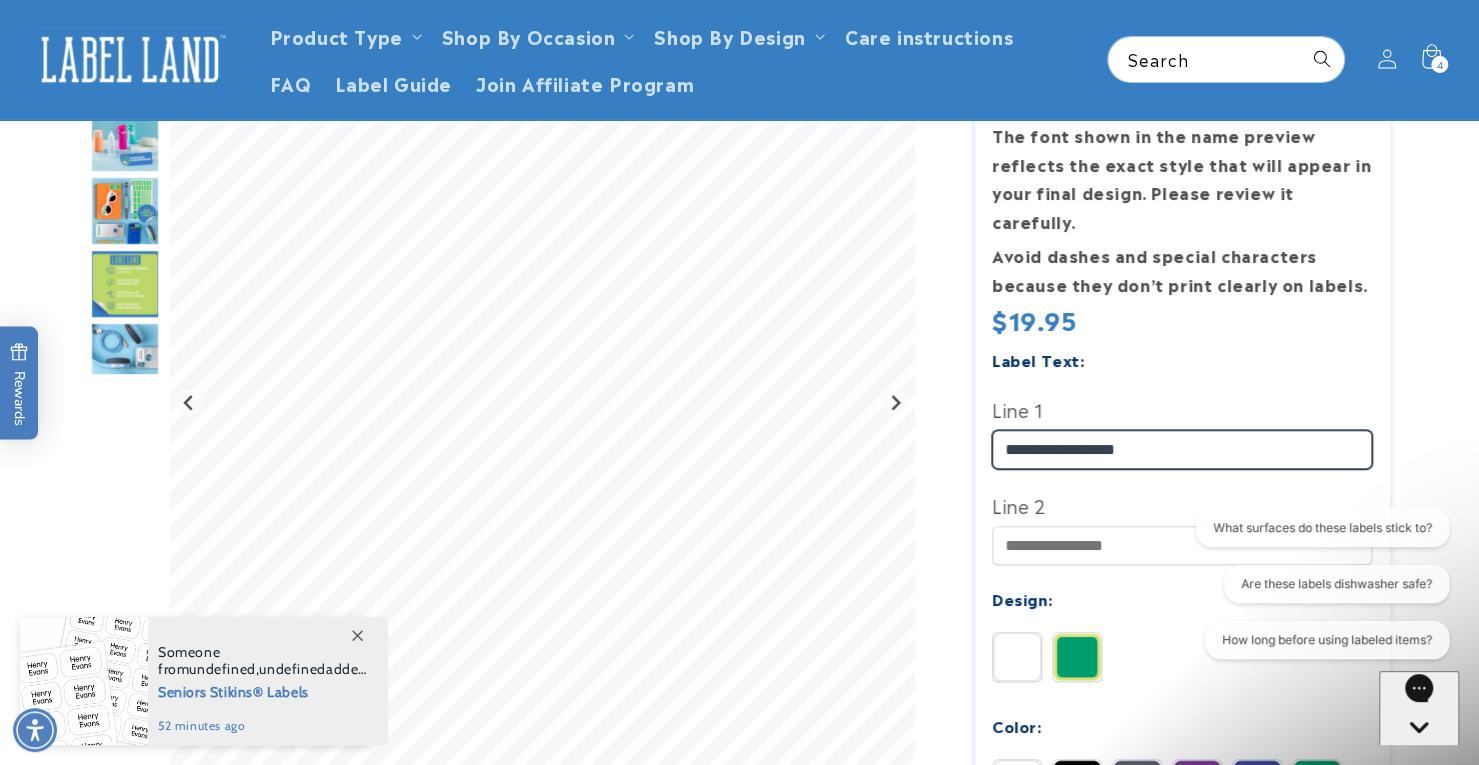 type on "**********" 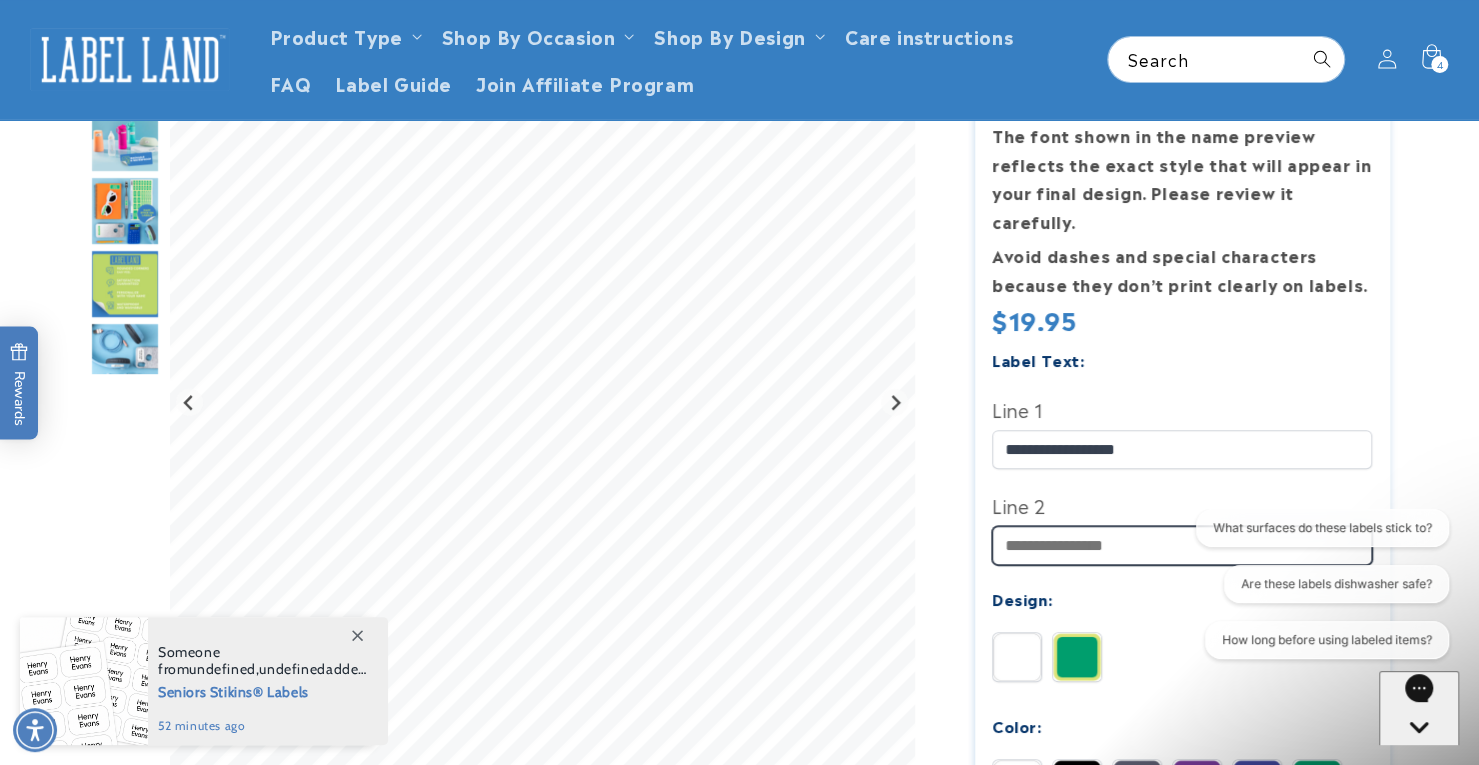 click on "Line 2" at bounding box center [1182, 545] 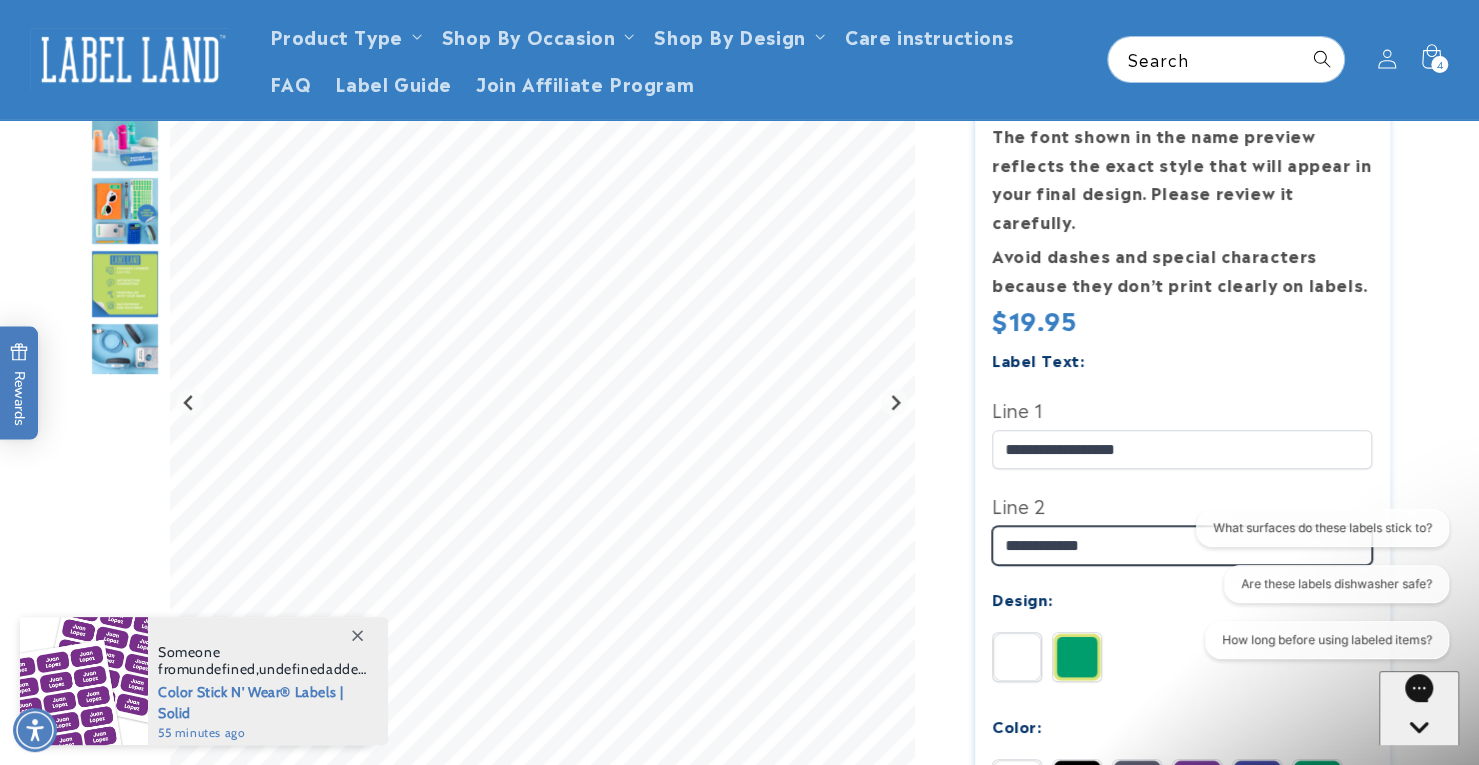 type on "**********" 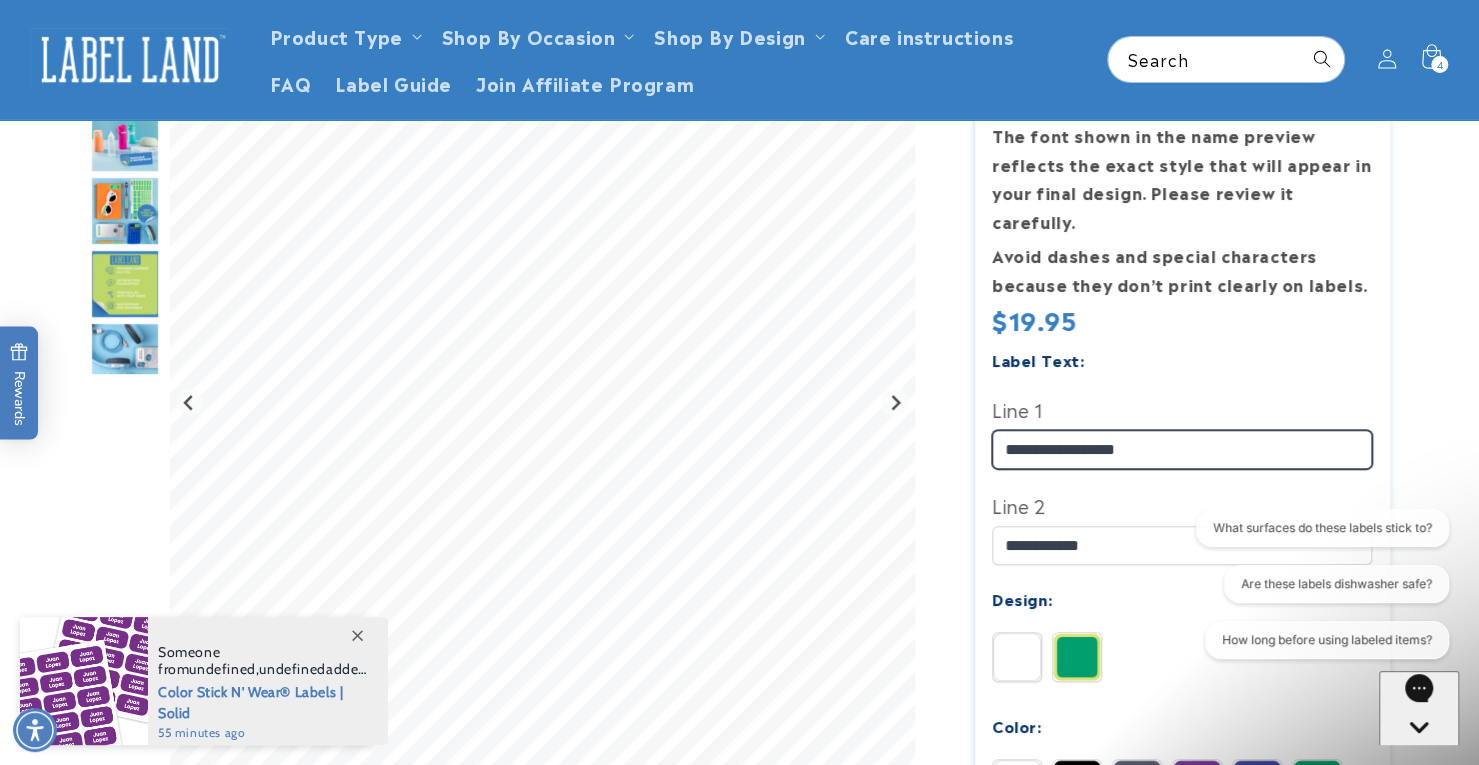 click on "**********" at bounding box center [1182, 449] 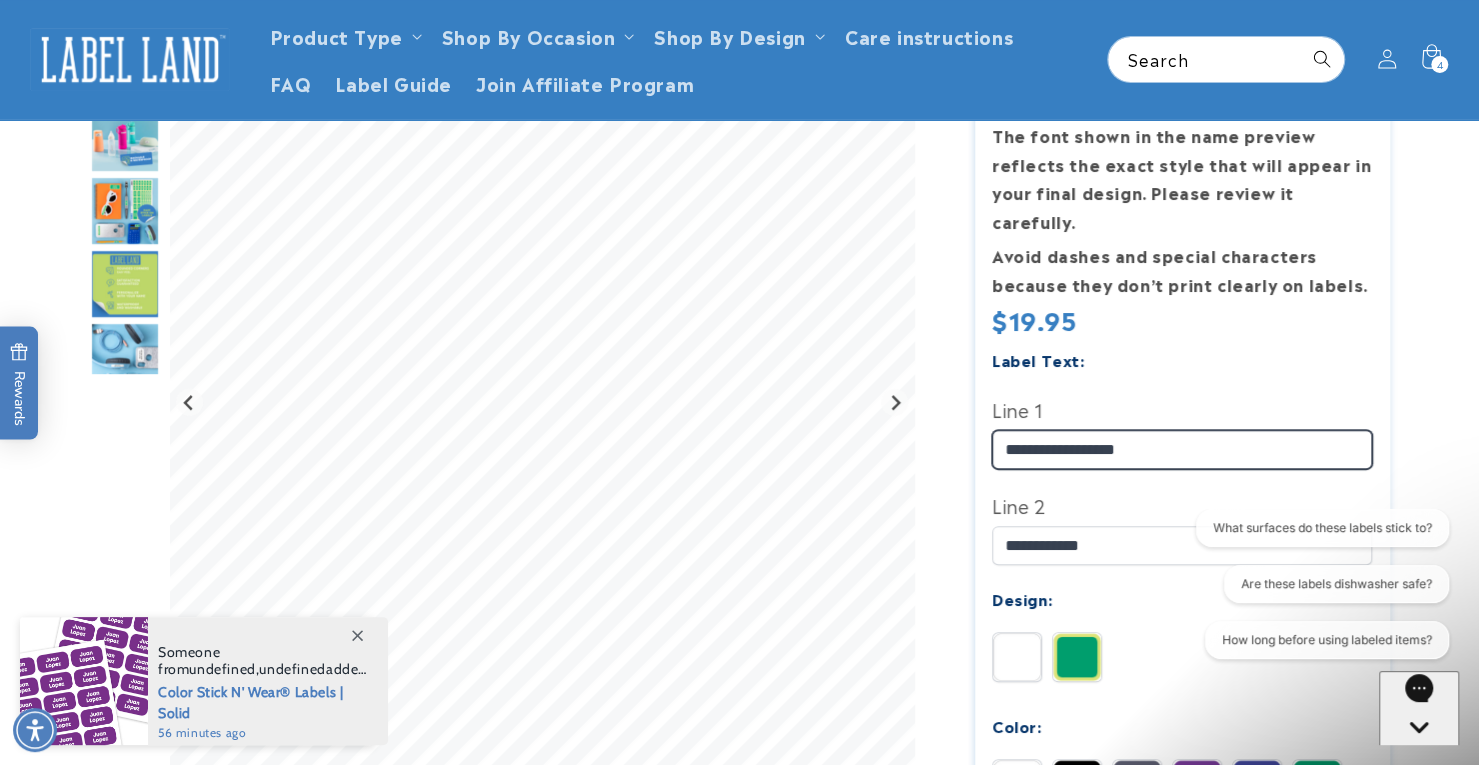 drag, startPoint x: 1090, startPoint y: 416, endPoint x: 964, endPoint y: 421, distance: 126.09917 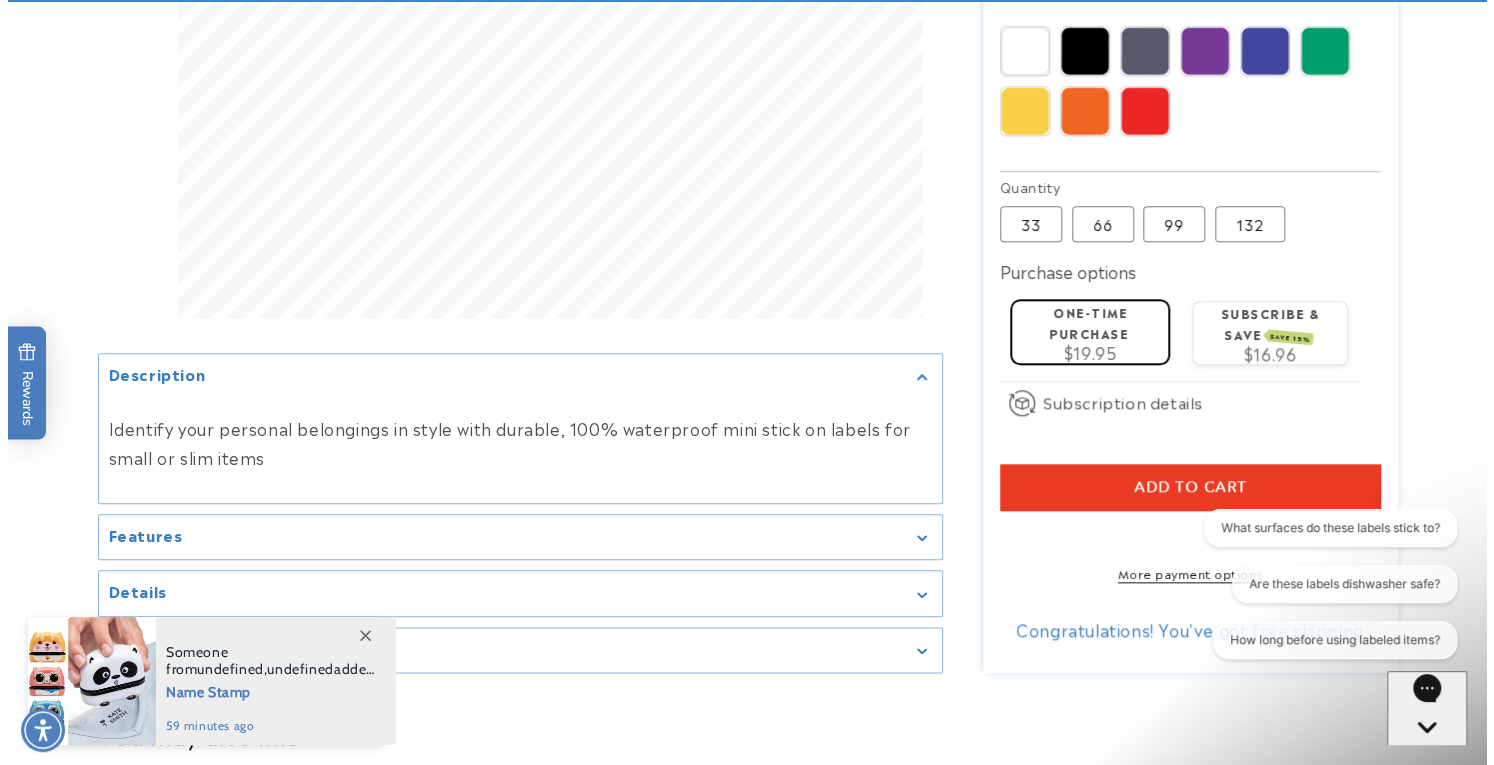 scroll, scrollTop: 1047, scrollLeft: 0, axis: vertical 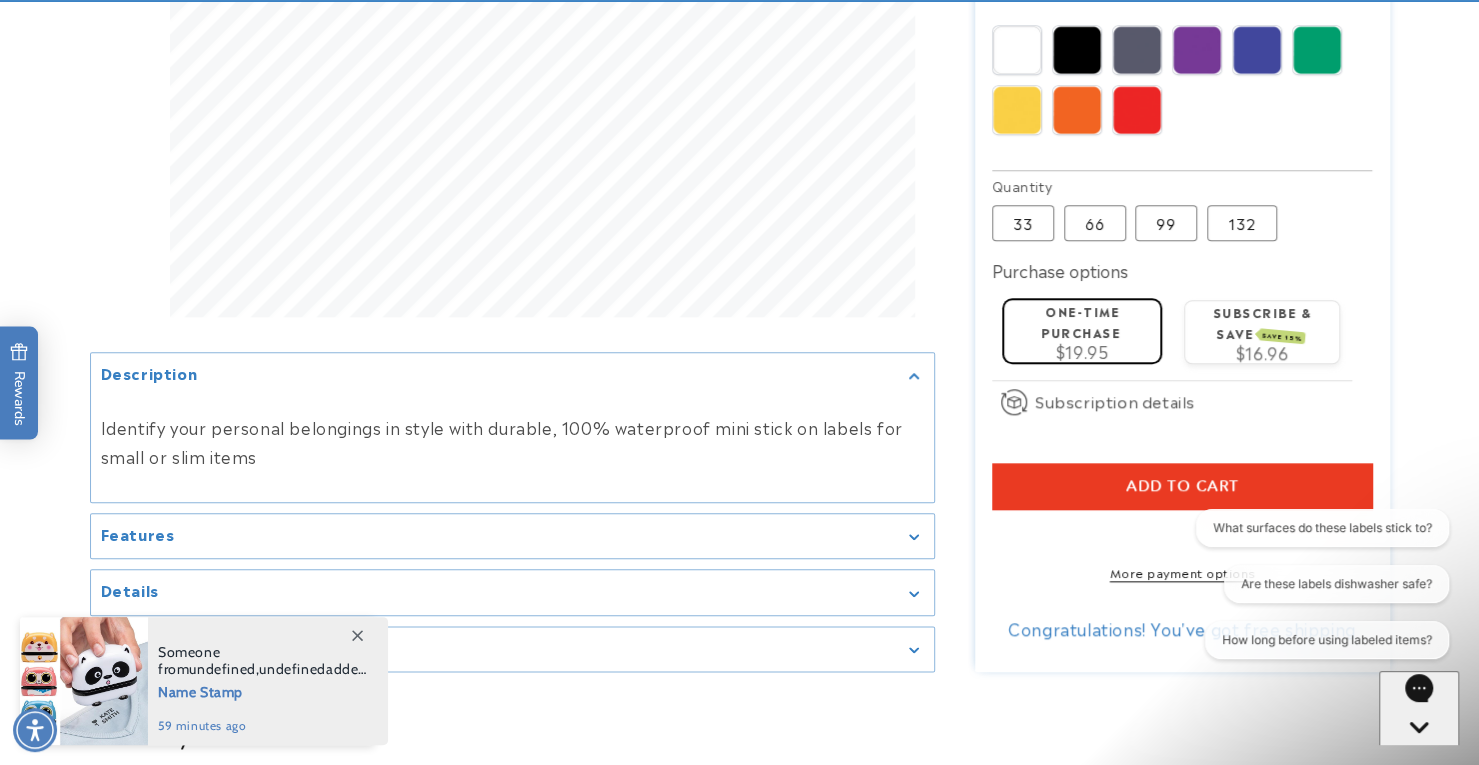 type on "**********" 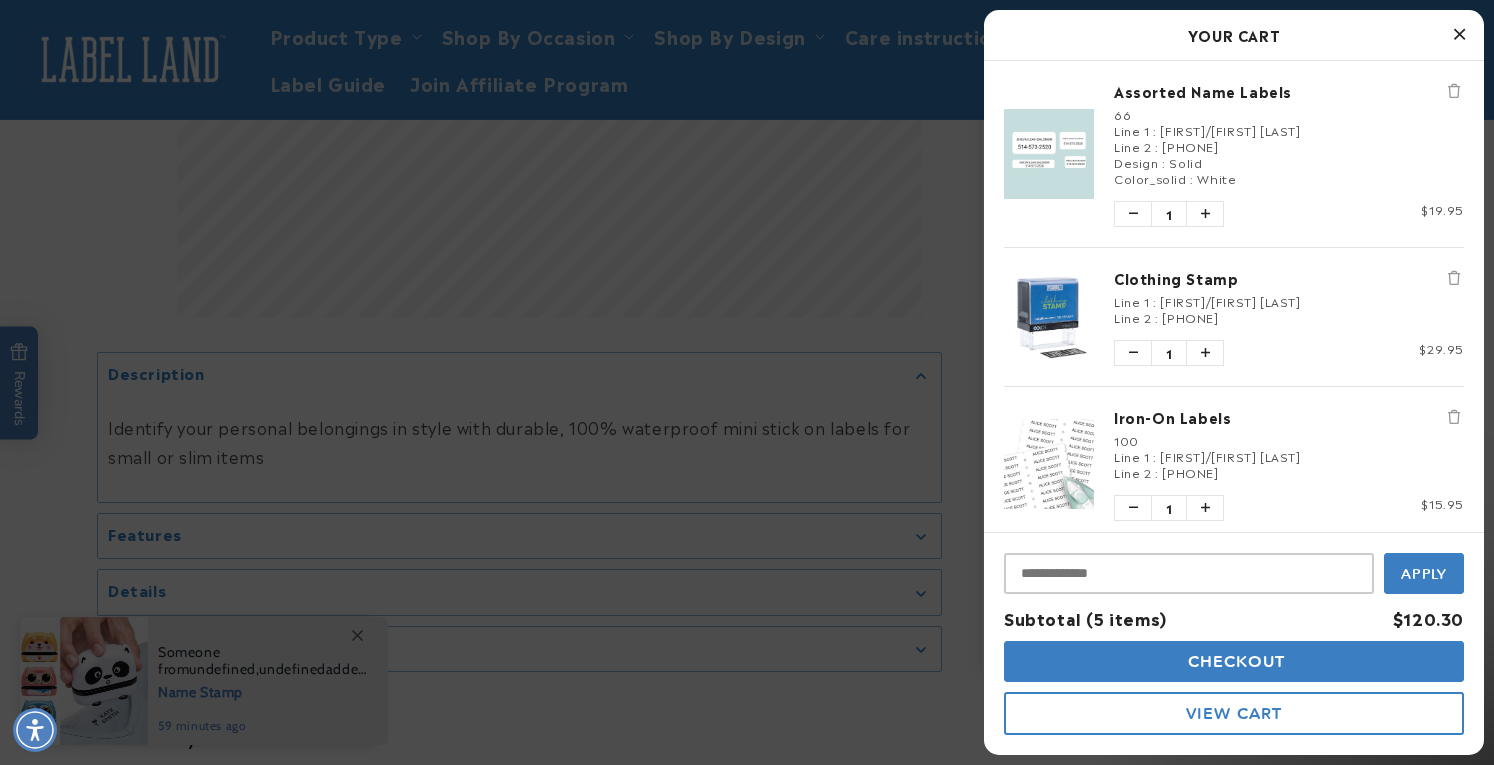 click on "View Cart" at bounding box center (1234, 713) 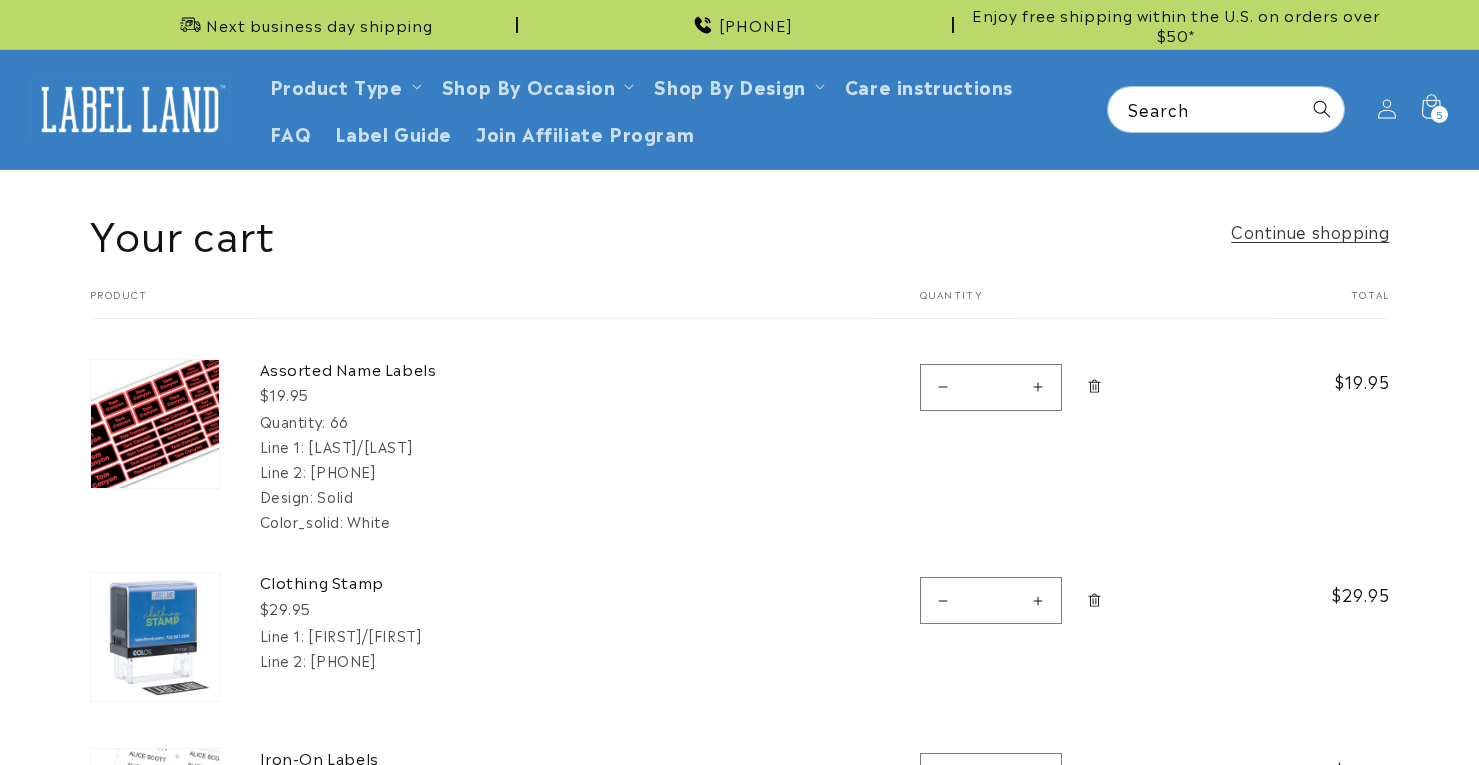 scroll, scrollTop: 0, scrollLeft: 0, axis: both 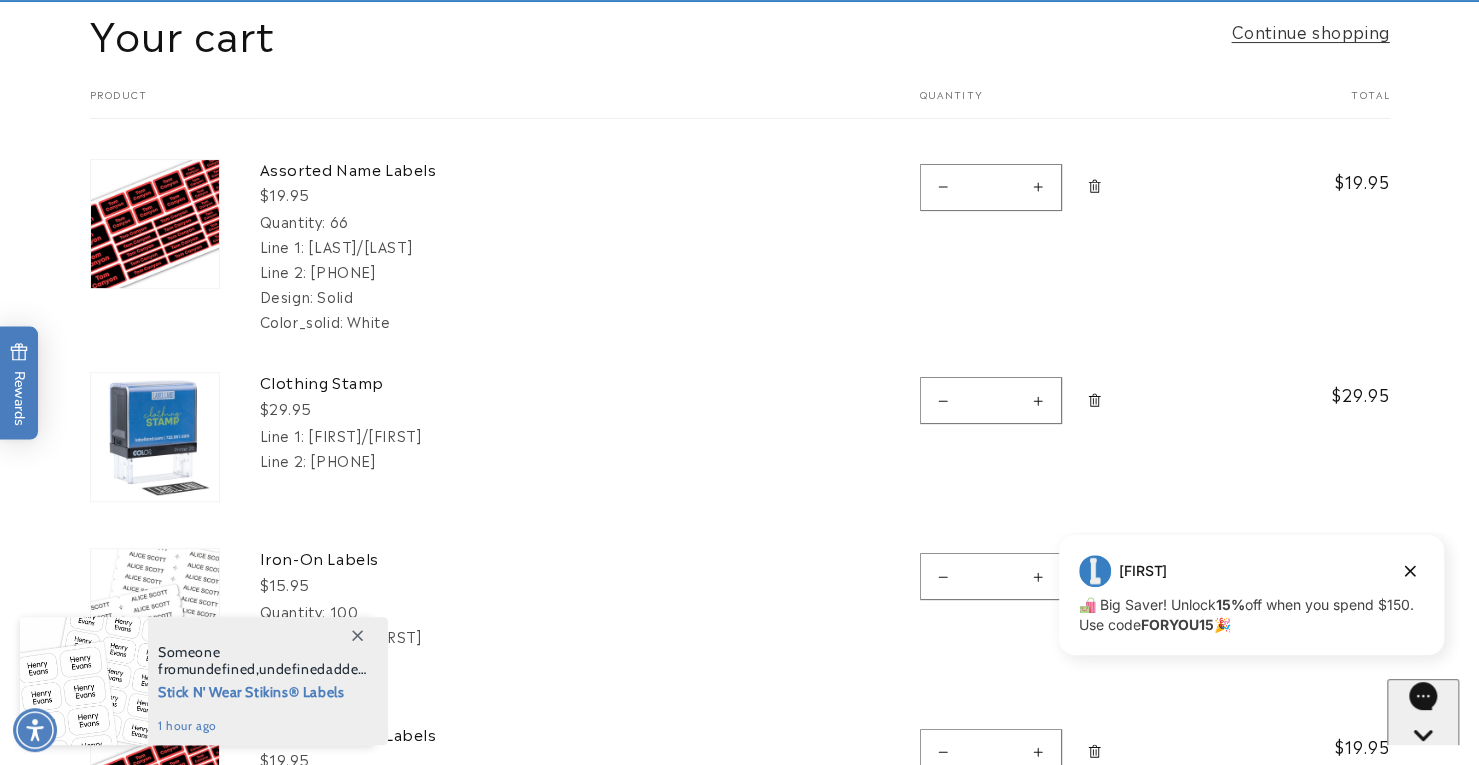 click at bounding box center [1094, 187] 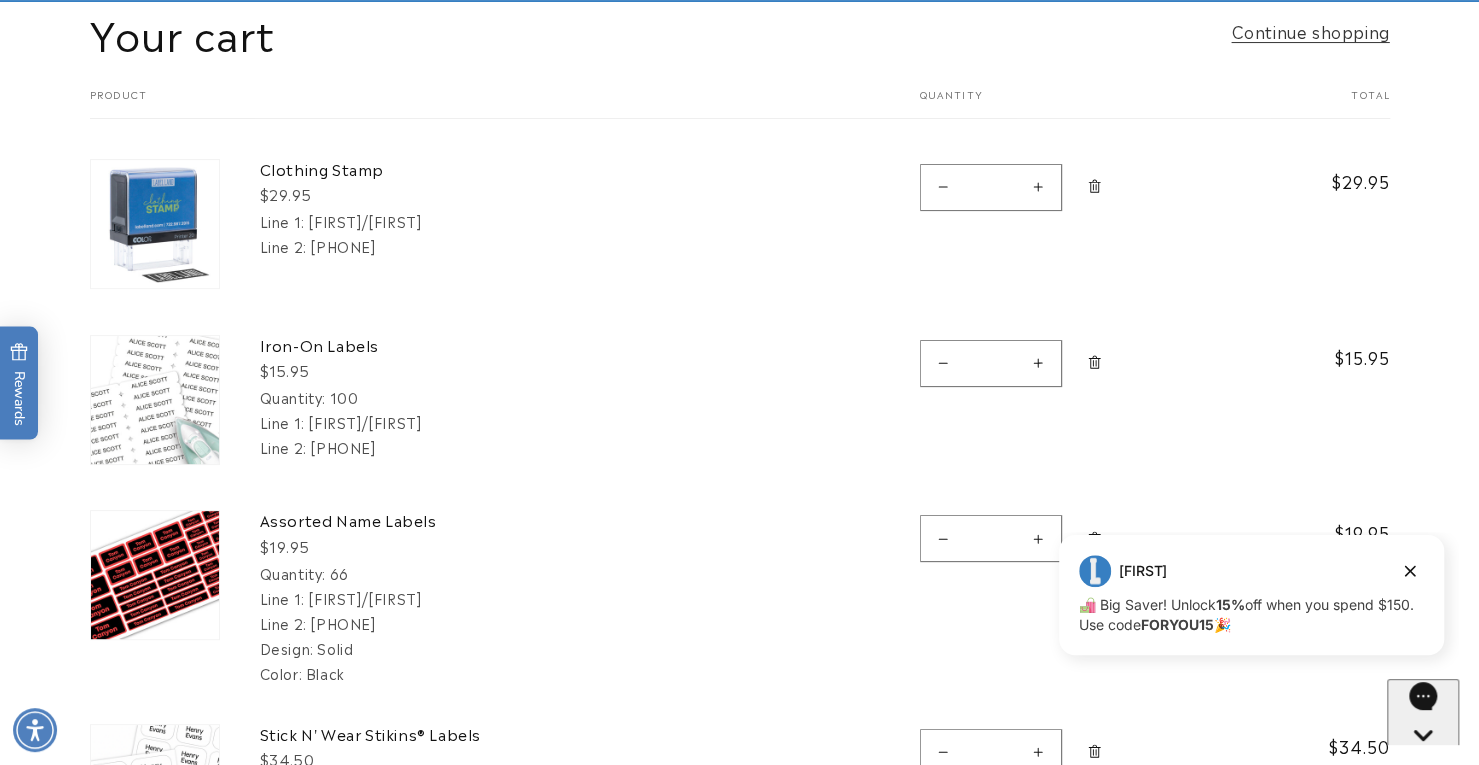 click 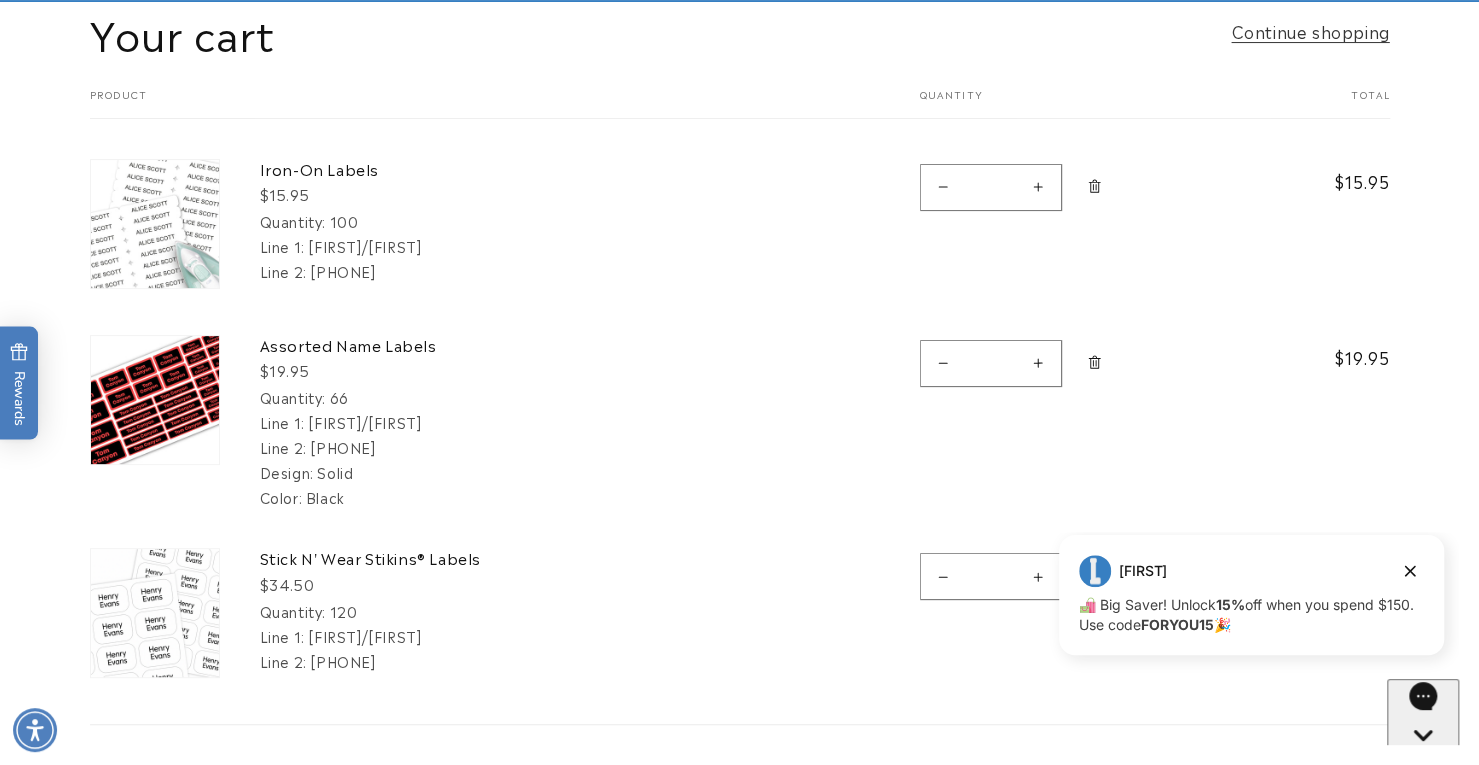 click 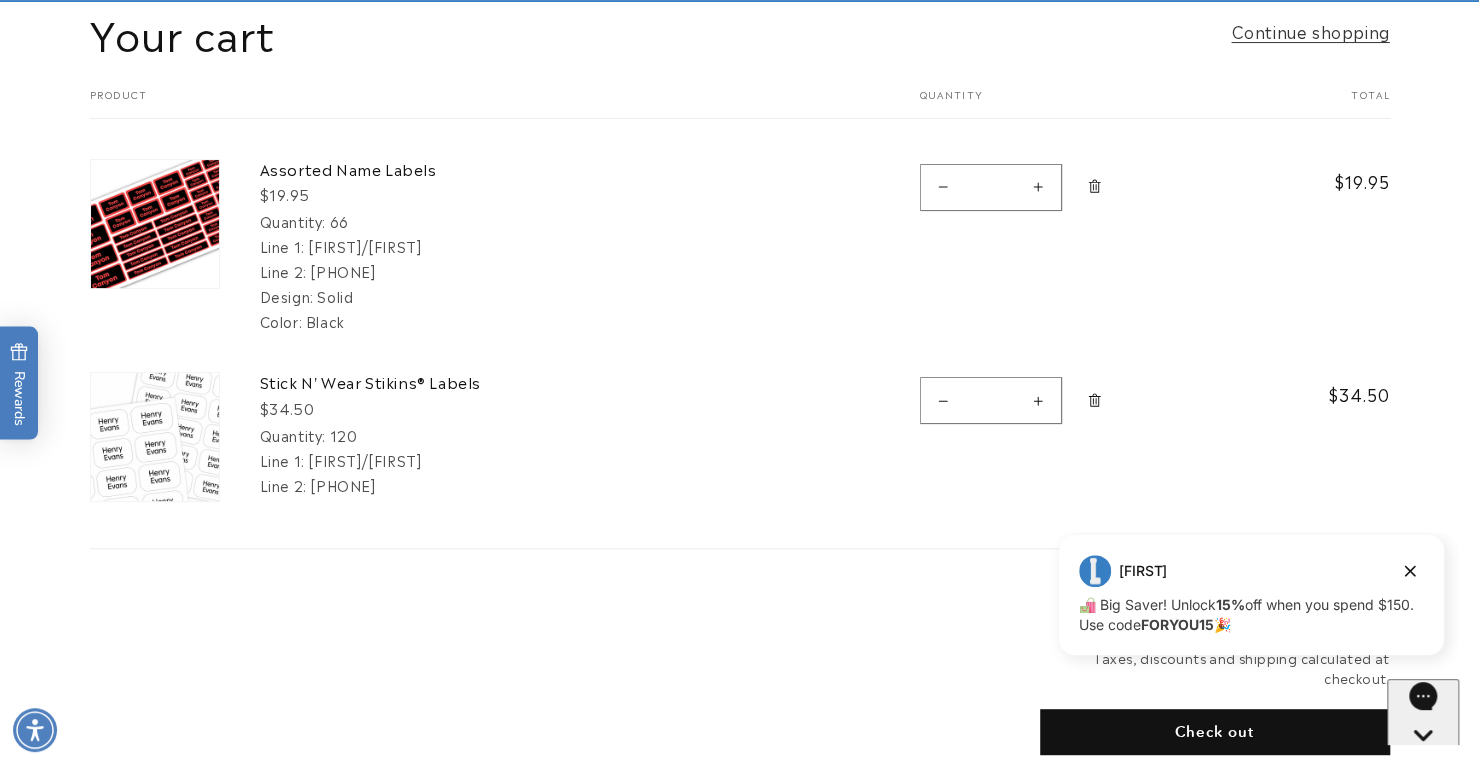 click 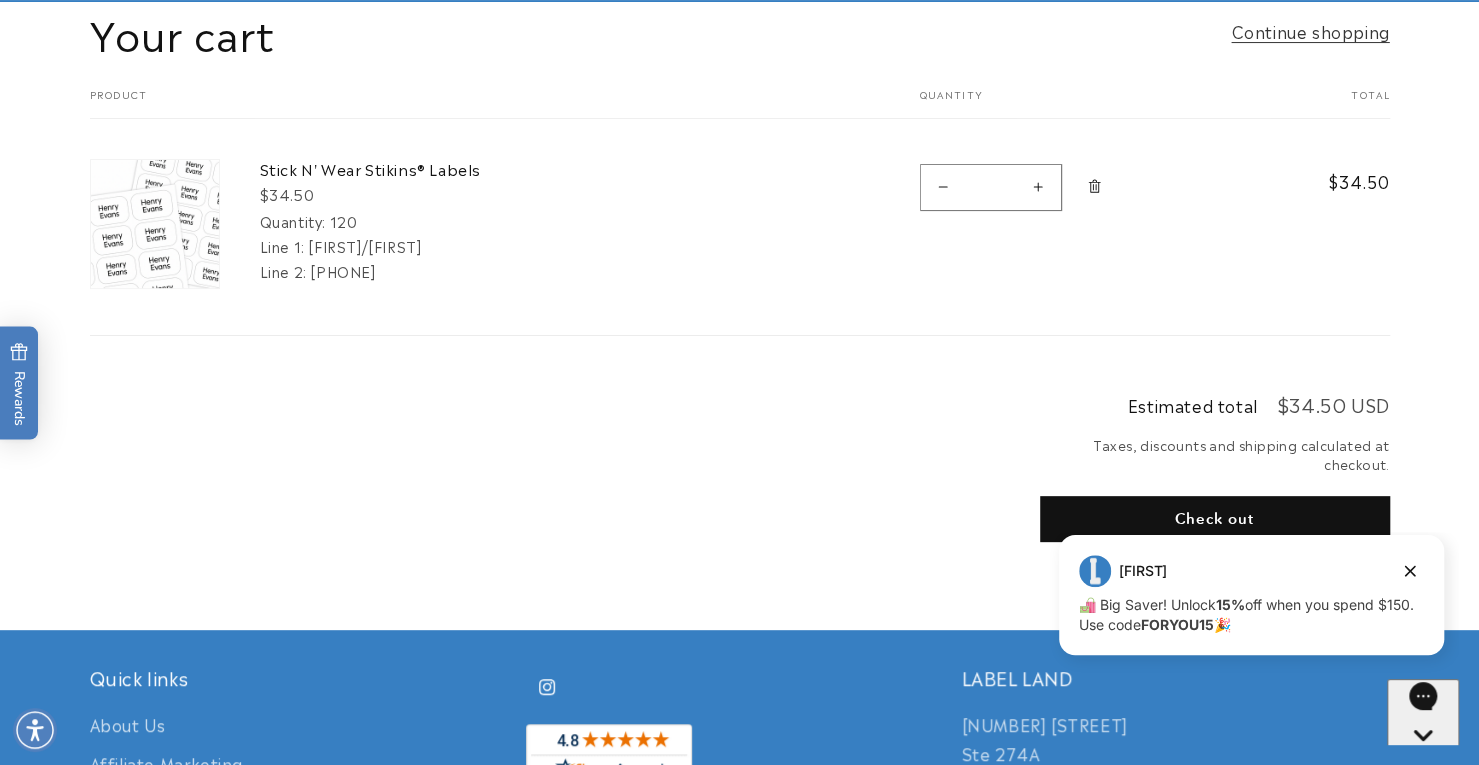 click at bounding box center [1094, 187] 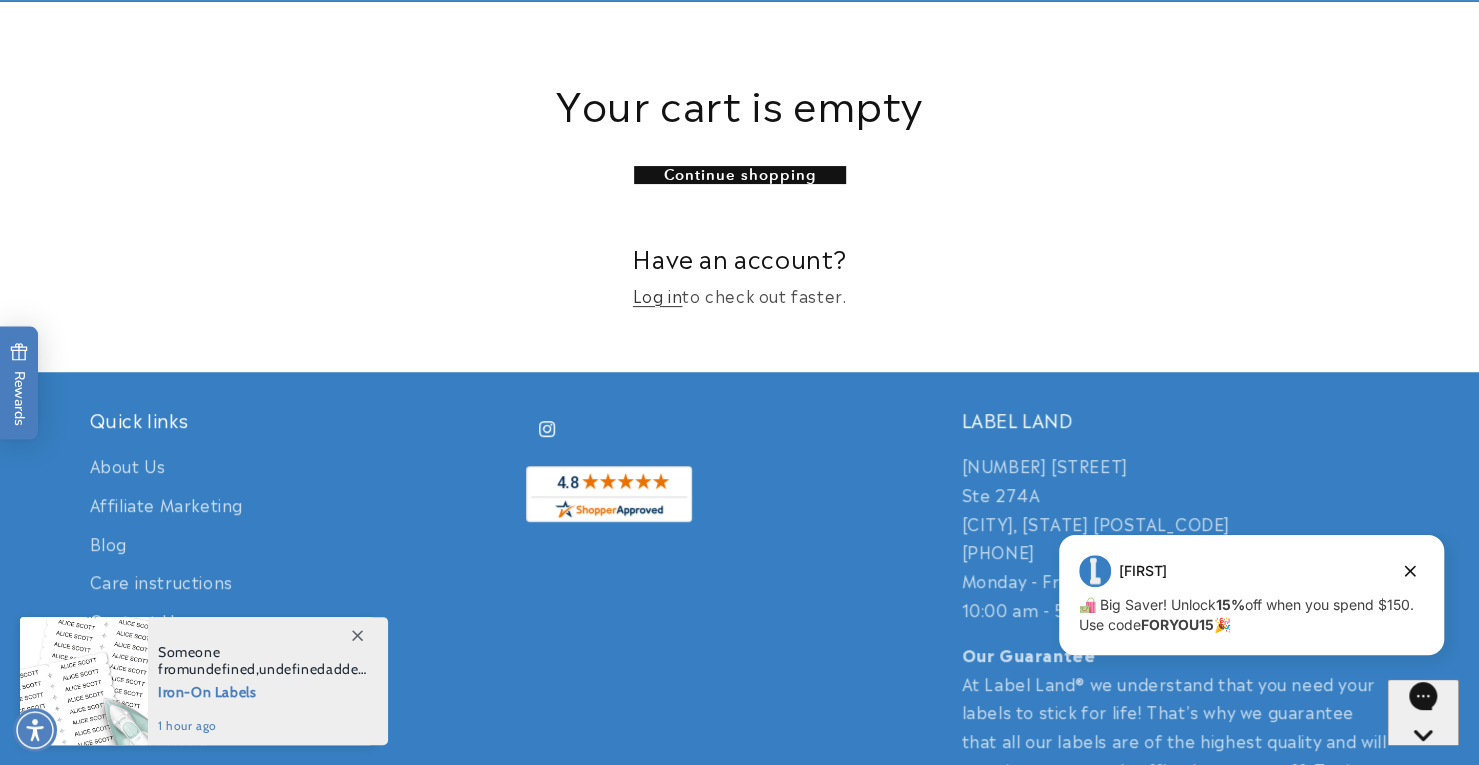 scroll, scrollTop: 0, scrollLeft: 0, axis: both 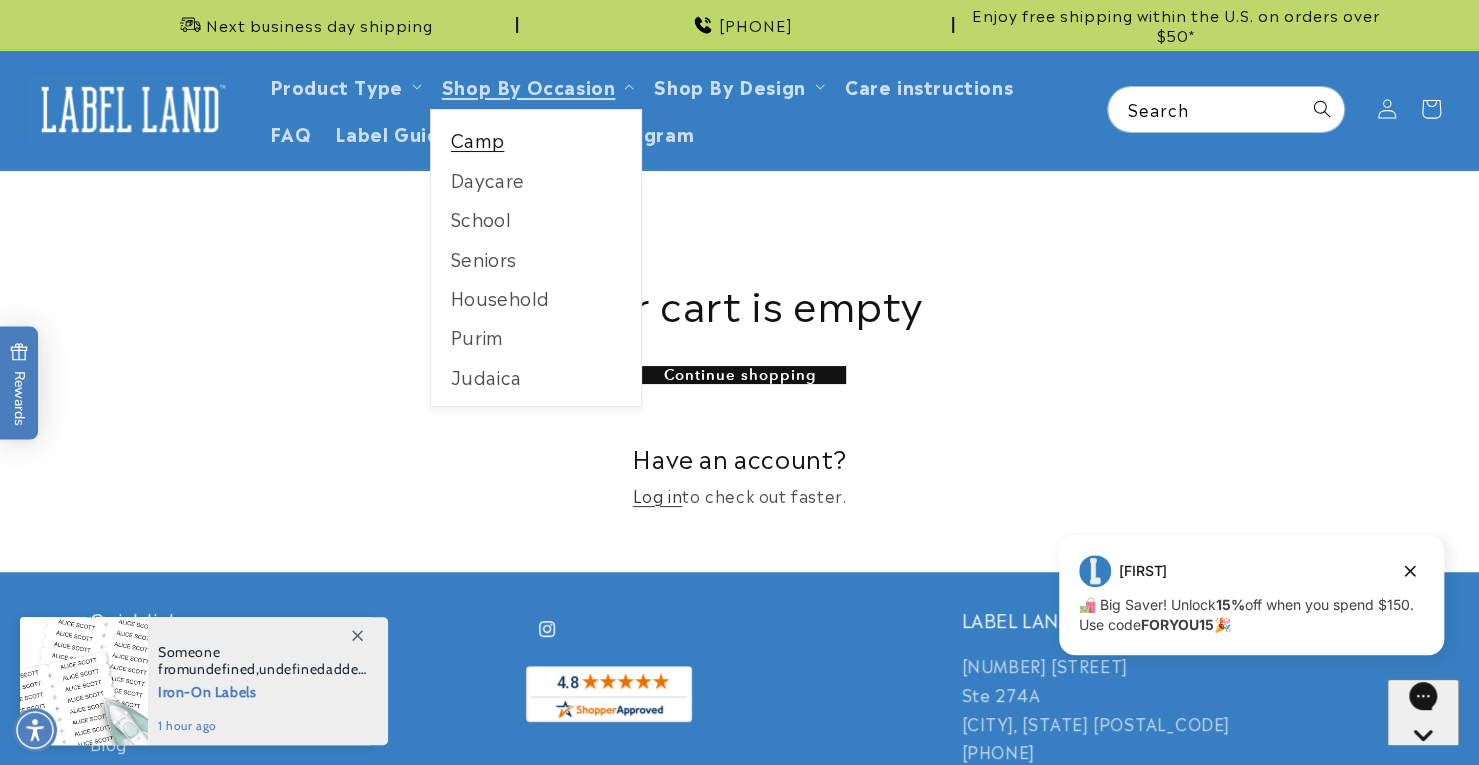 click on "Camp" at bounding box center [536, 139] 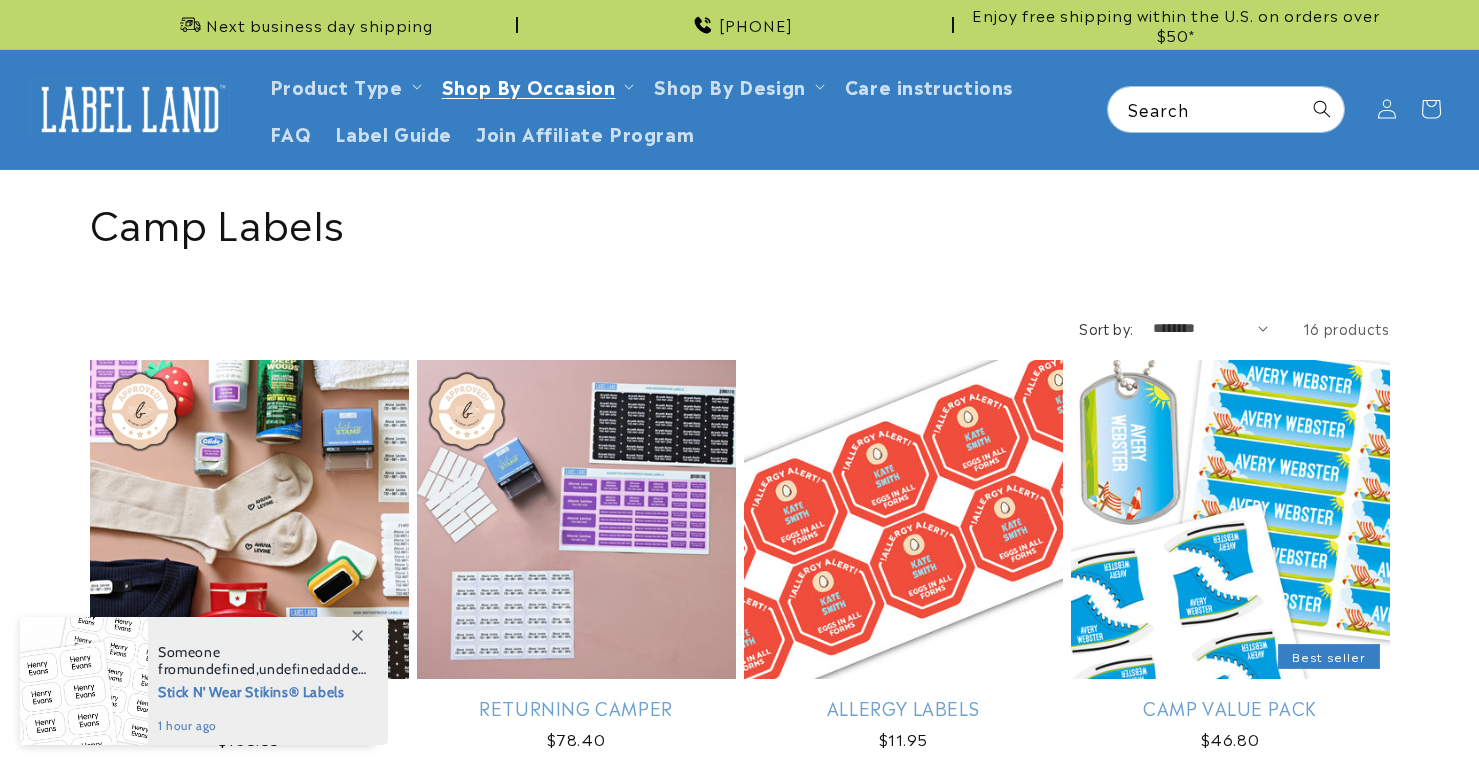 scroll, scrollTop: 0, scrollLeft: 0, axis: both 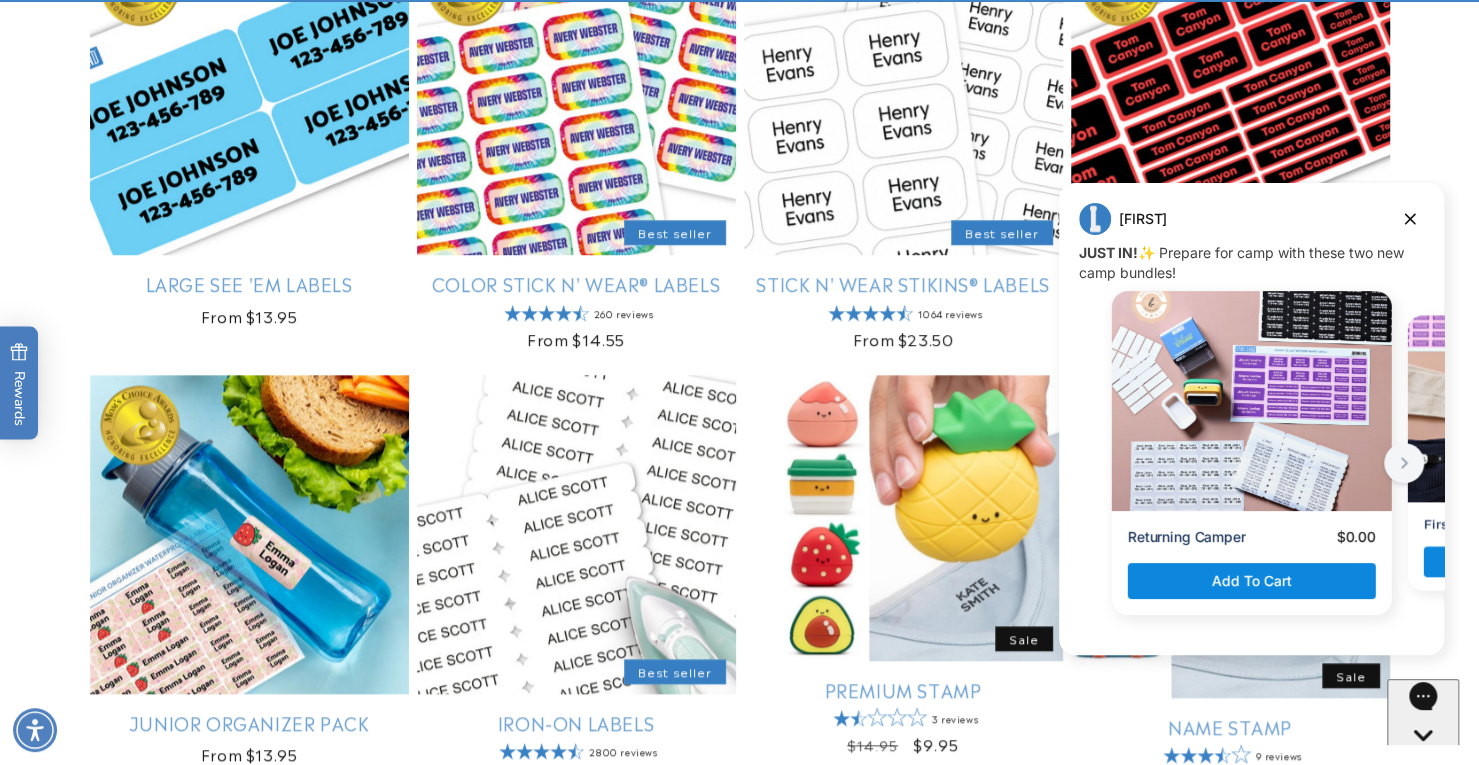 click on "First Time Camper
First Time Camper
Regular price
$105.35
Regular price
Sale price
$0.00
Unit price
/
per" at bounding box center (740, 384) 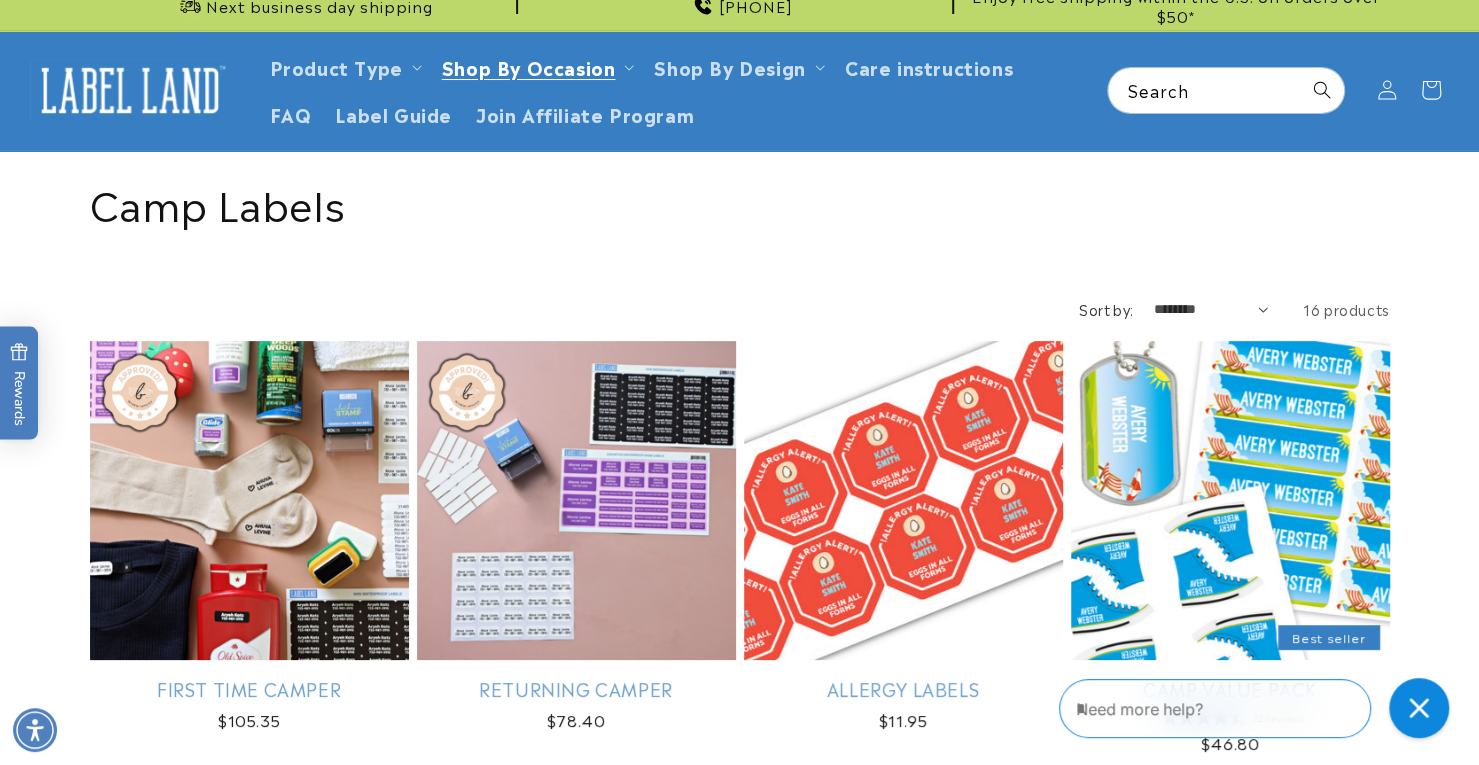 scroll, scrollTop: 0, scrollLeft: 0, axis: both 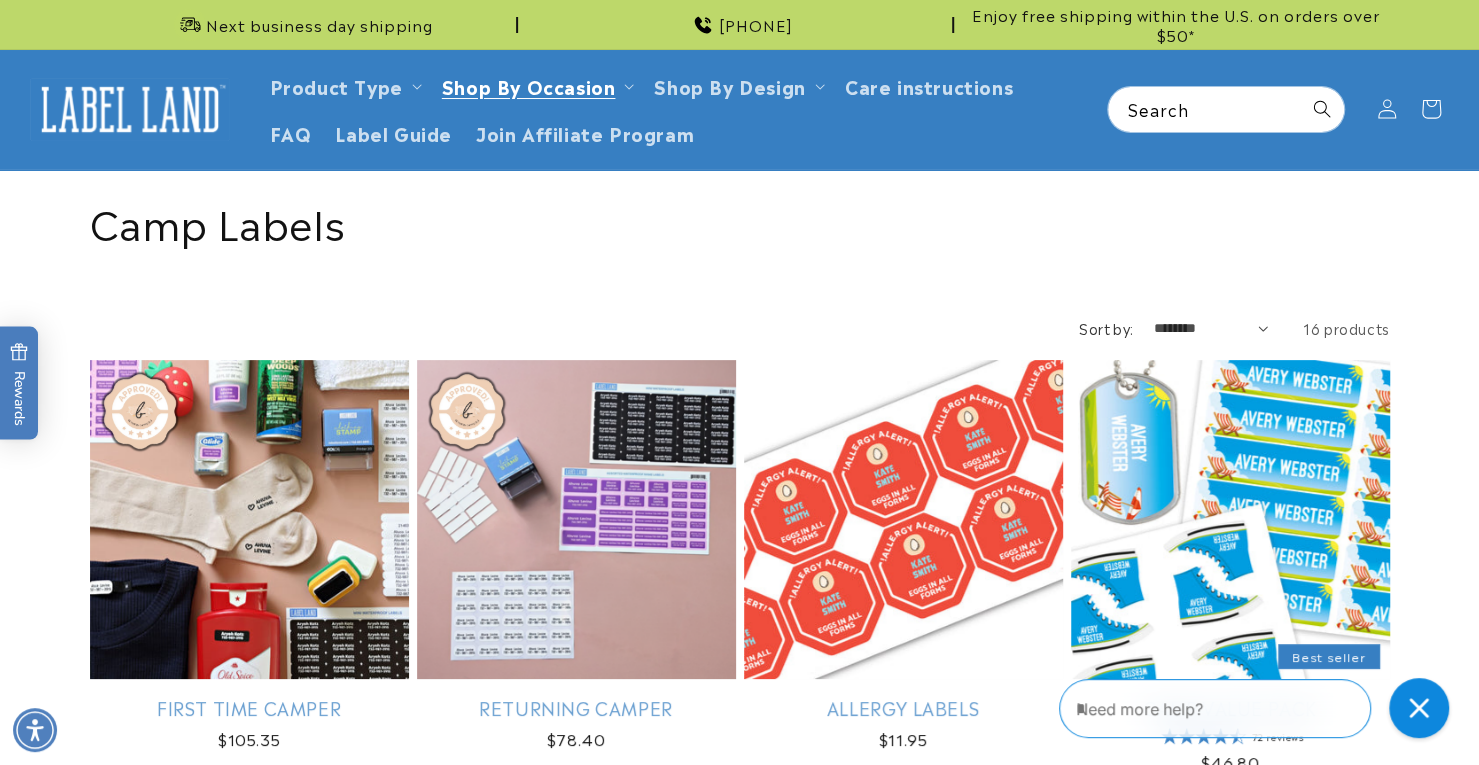 click at bounding box center (130, 109) 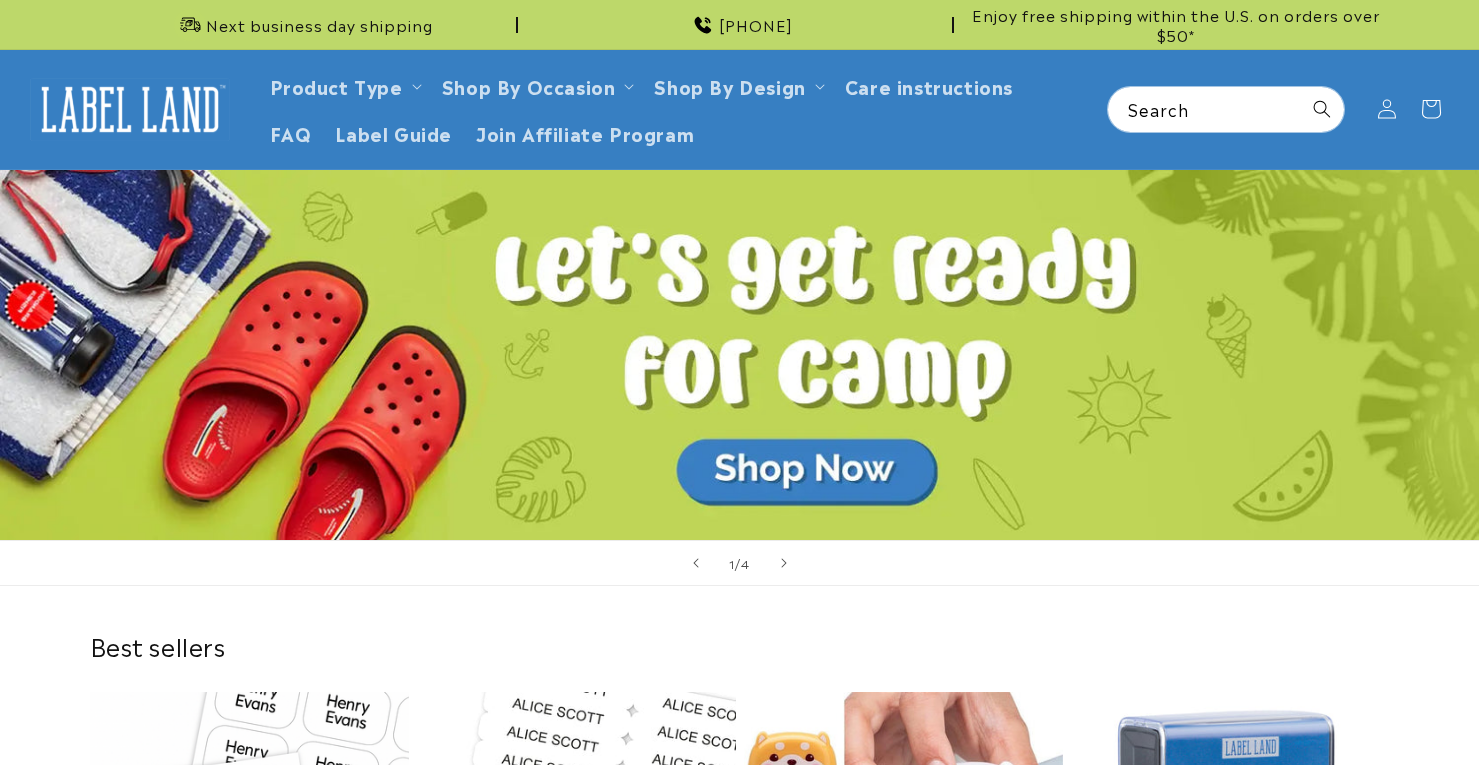 scroll, scrollTop: 0, scrollLeft: 0, axis: both 